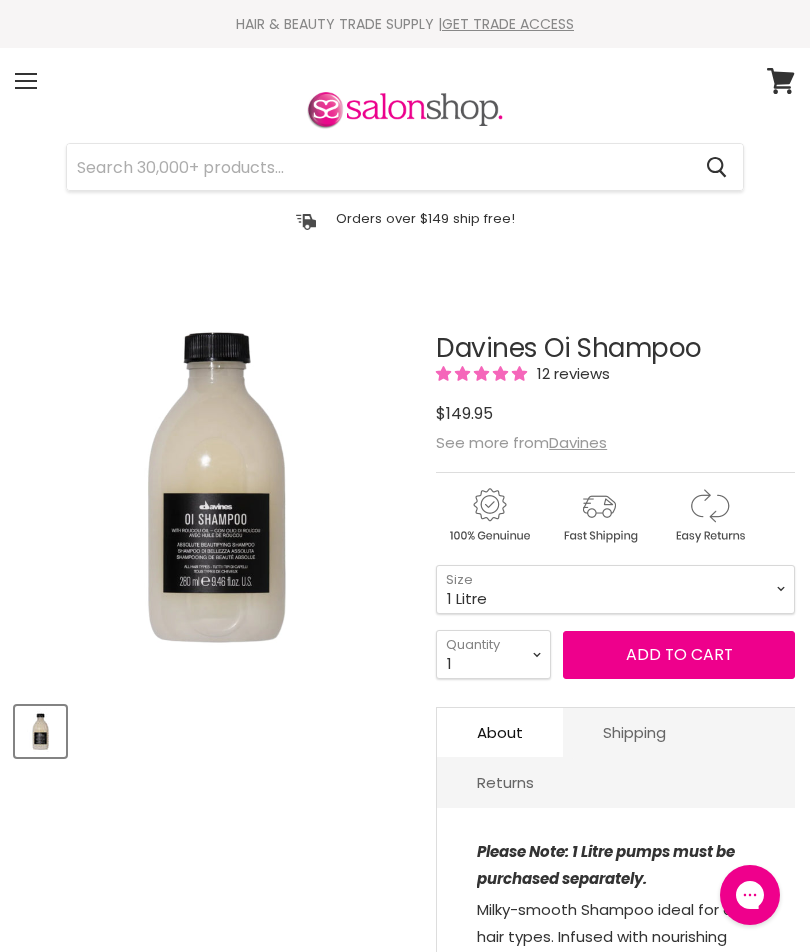 scroll, scrollTop: 0, scrollLeft: 0, axis: both 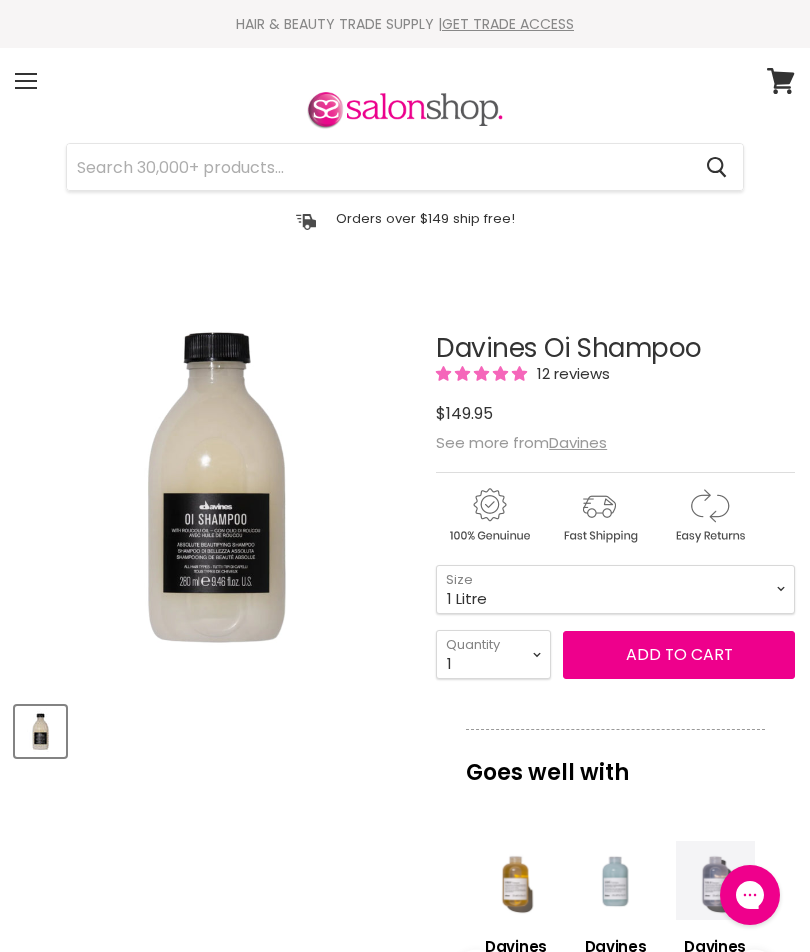 click on "Add to cart" at bounding box center [679, 654] 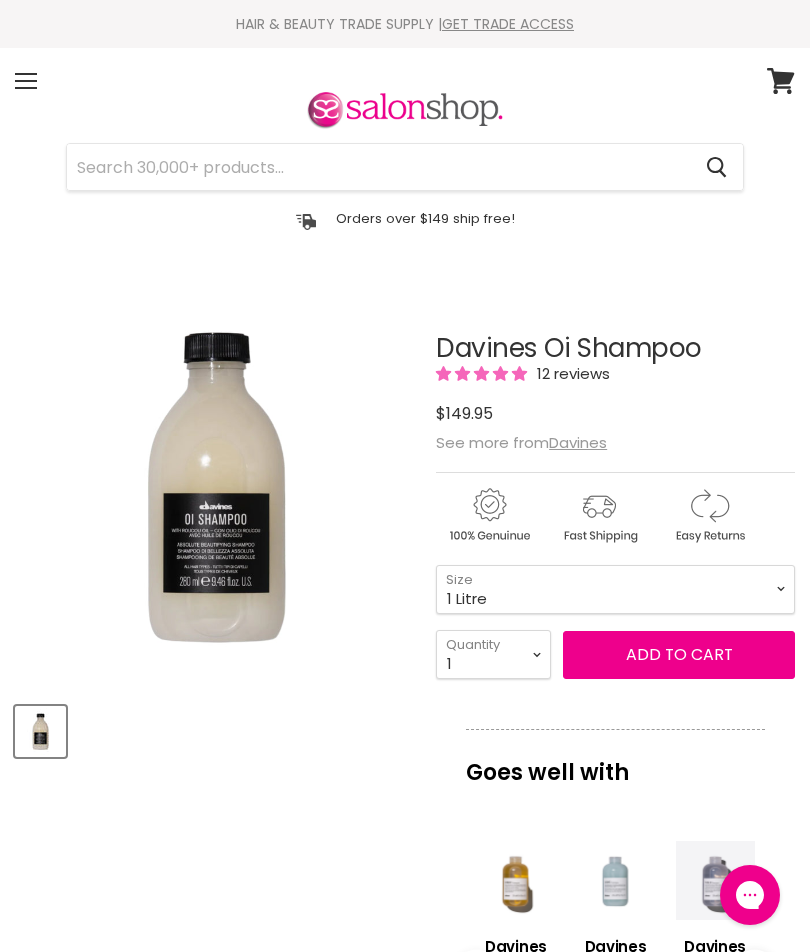 click on "Add to cart" at bounding box center (679, 654) 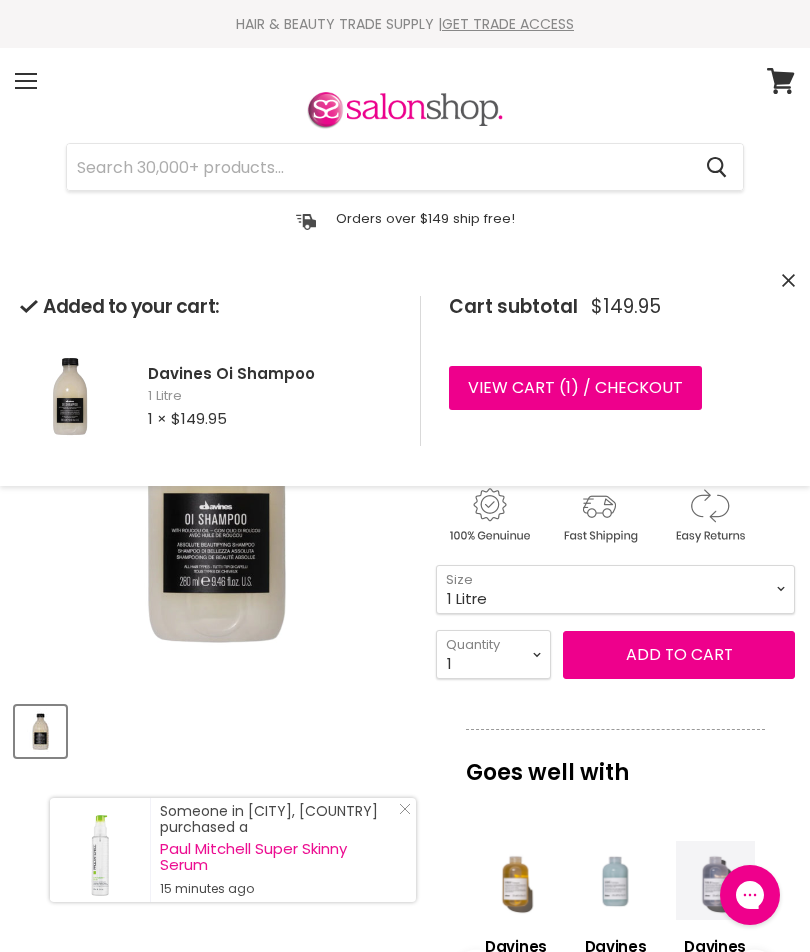 click 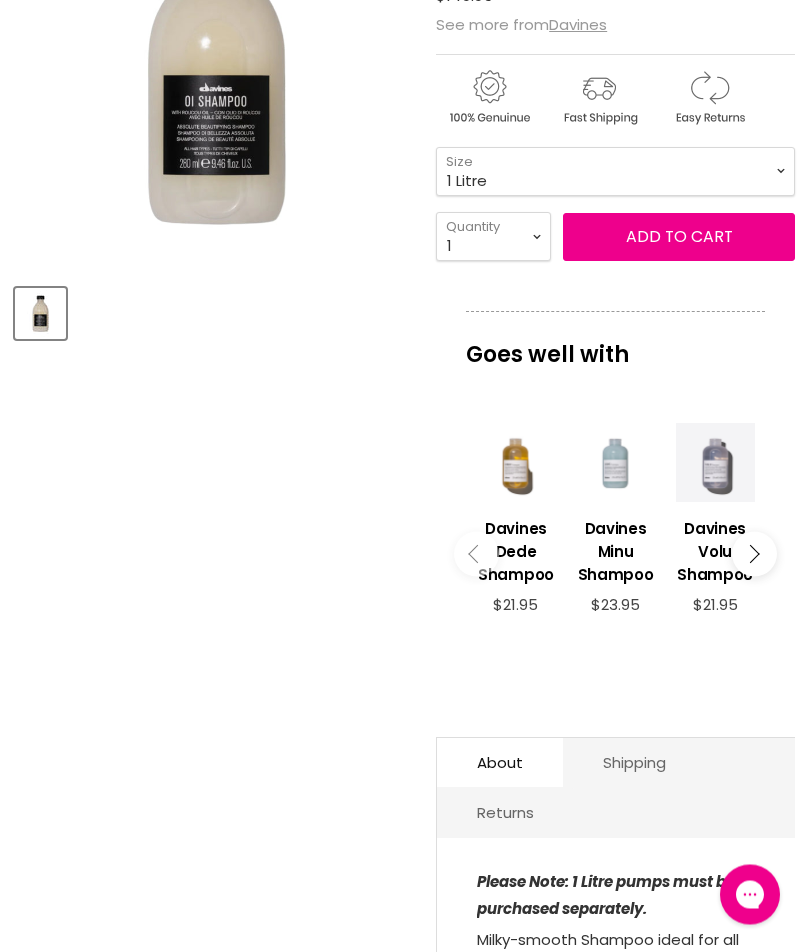 scroll, scrollTop: 422, scrollLeft: 0, axis: vertical 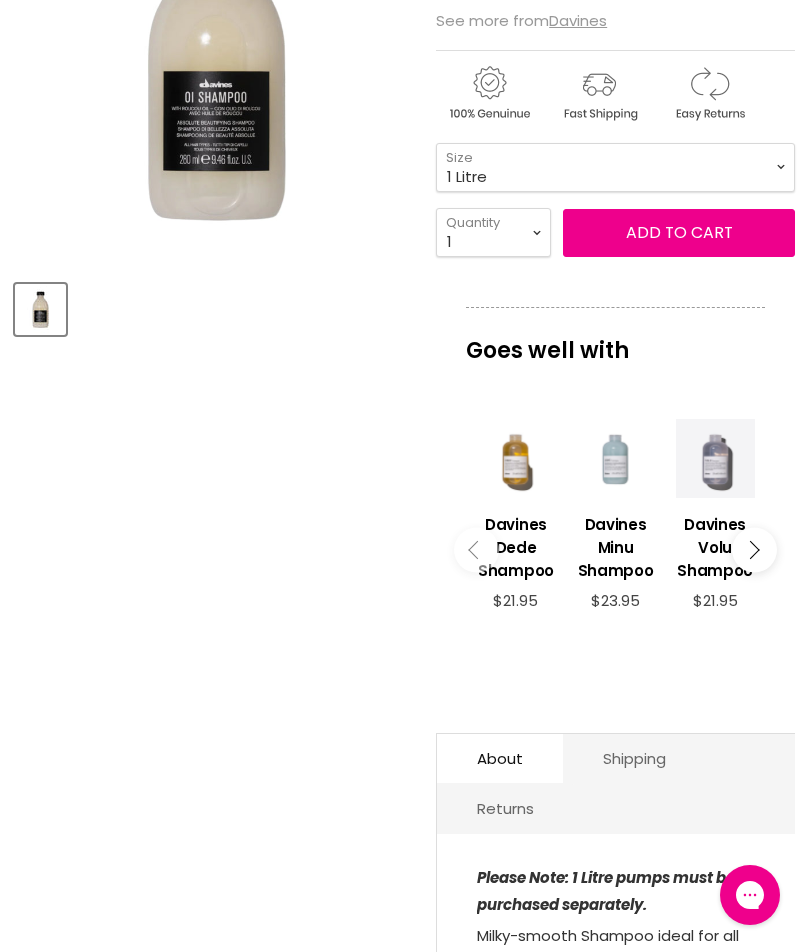 click at bounding box center [754, 549] 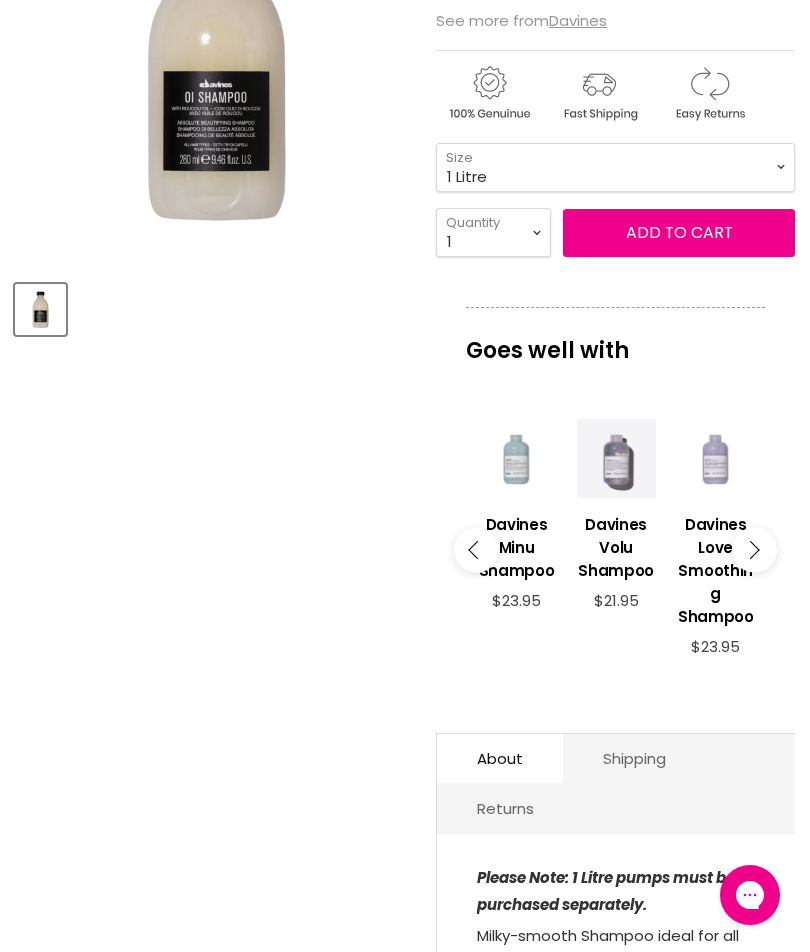 click at bounding box center (750, 549) 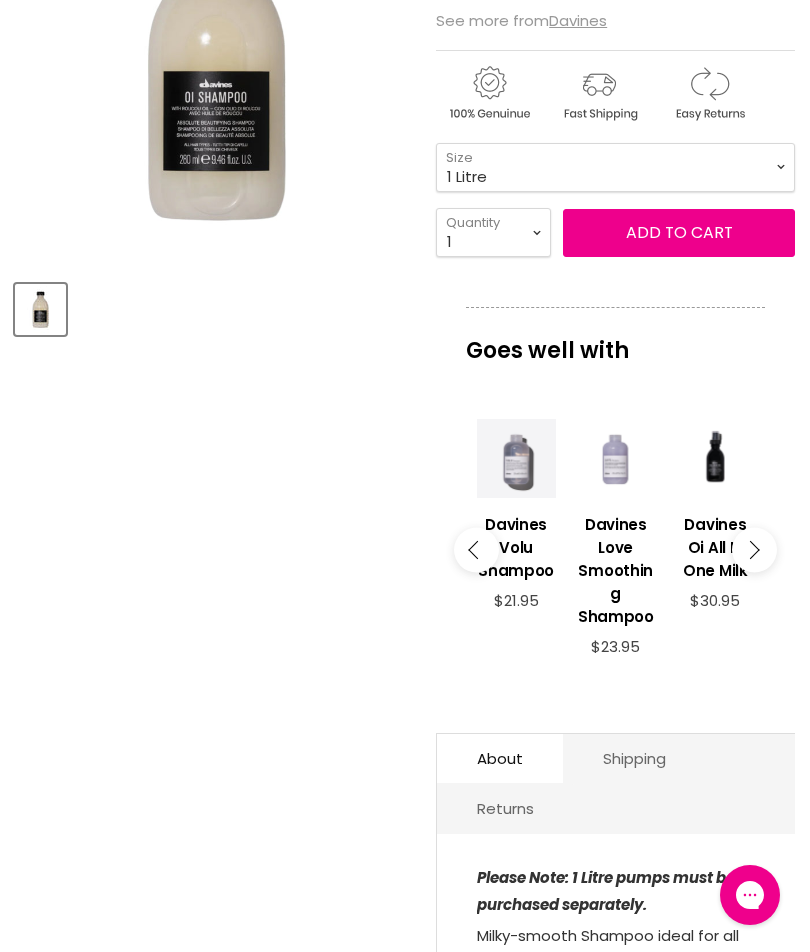 click at bounding box center (750, 549) 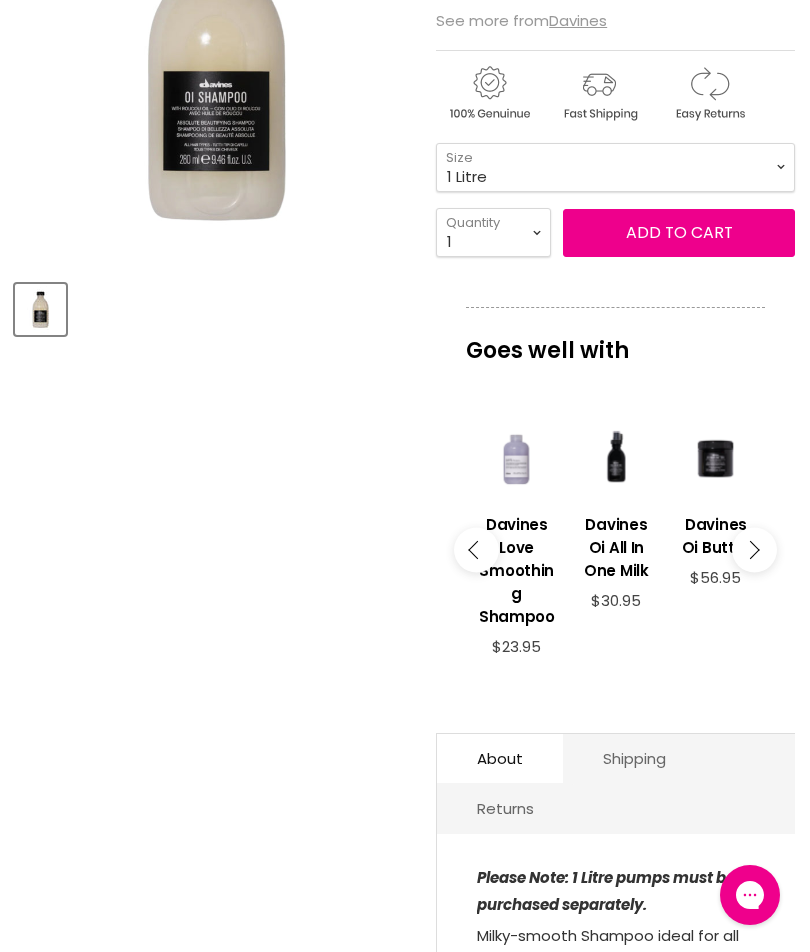 click at bounding box center [754, 549] 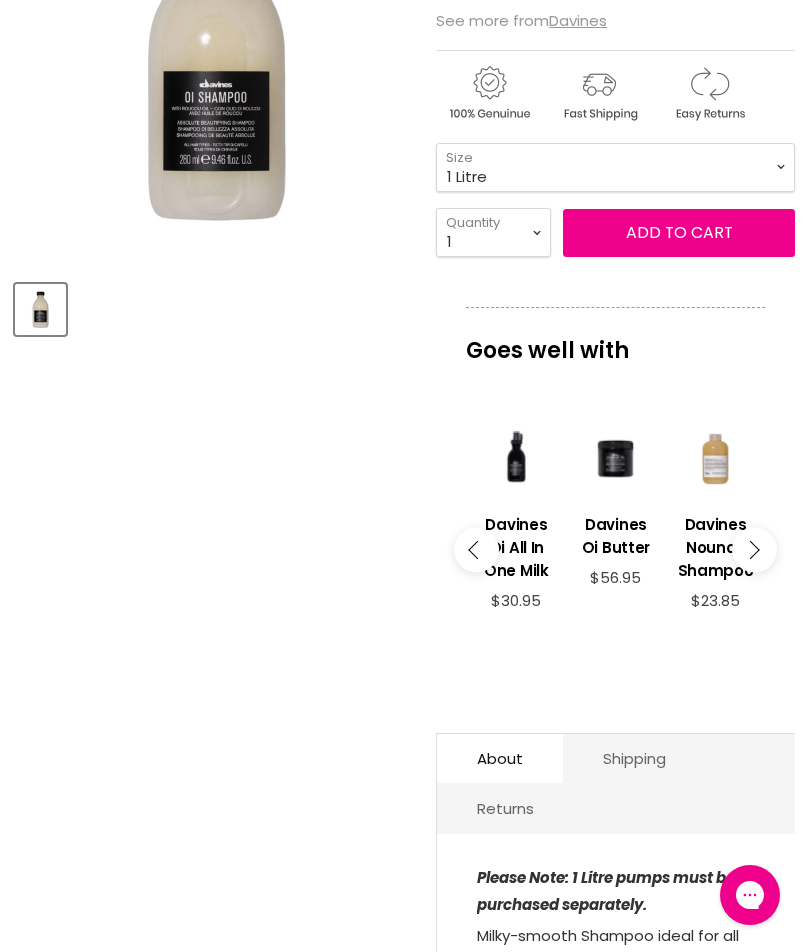 click at bounding box center (754, 549) 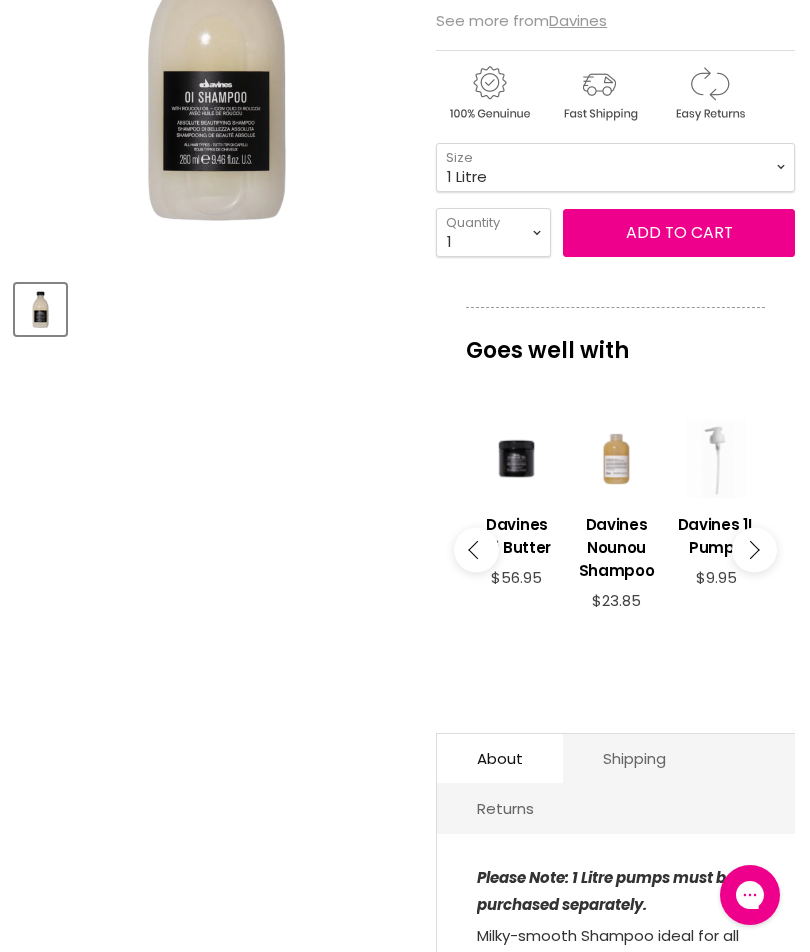 click at bounding box center (754, 549) 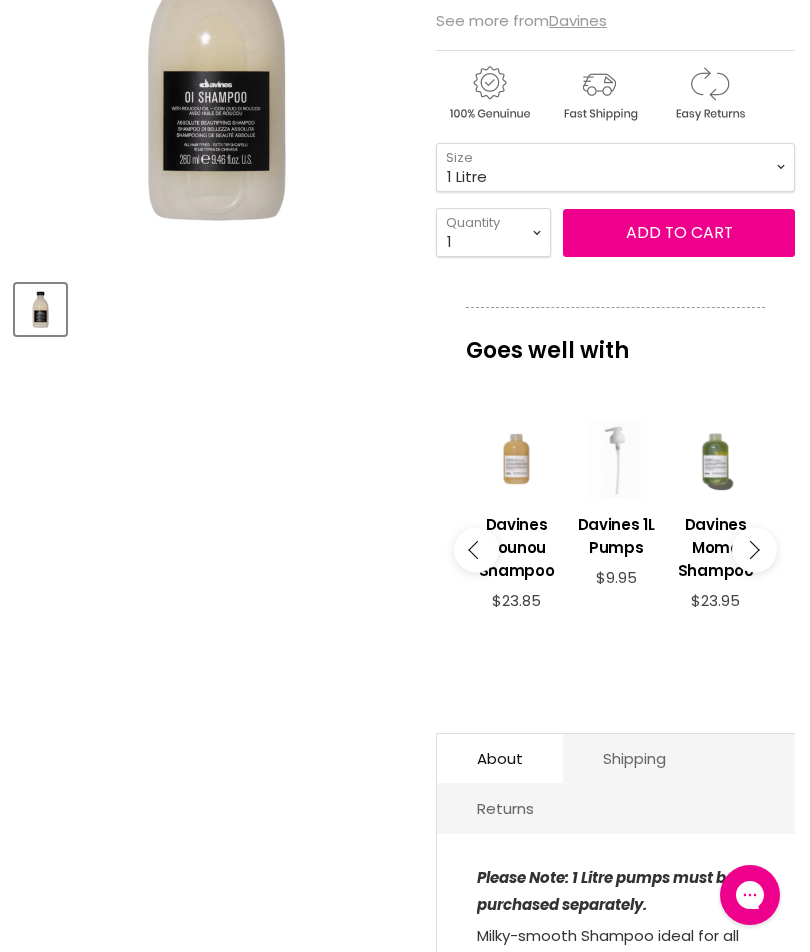 click at bounding box center (754, 549) 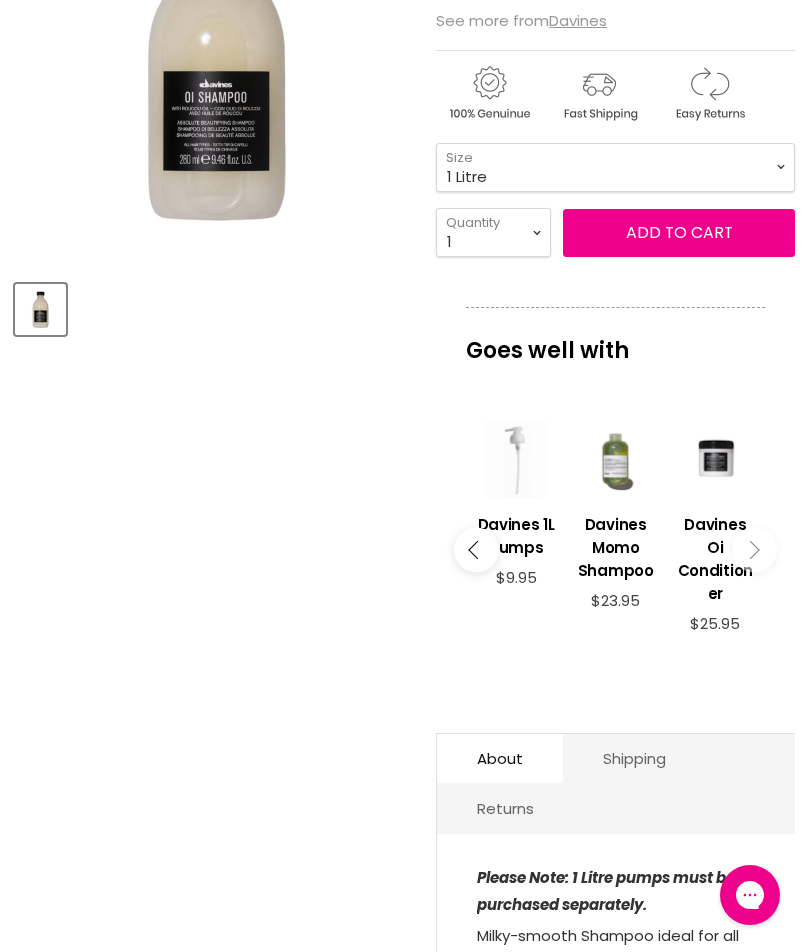 click on "Davines Oi Conditioner" at bounding box center (716, 556) 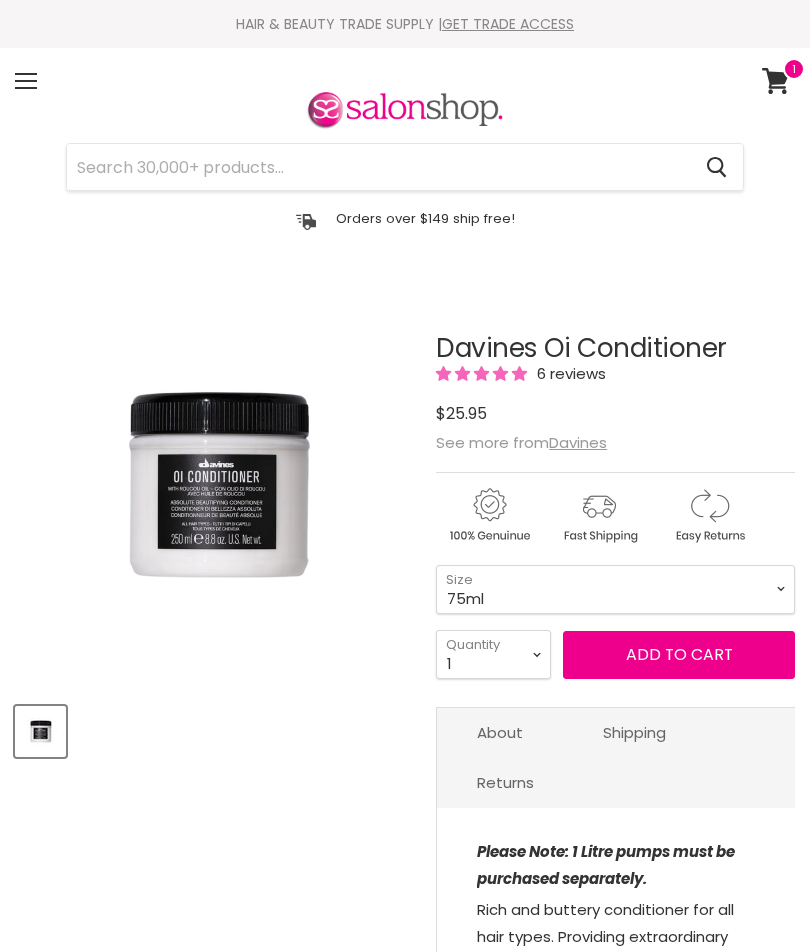 scroll, scrollTop: 0, scrollLeft: 0, axis: both 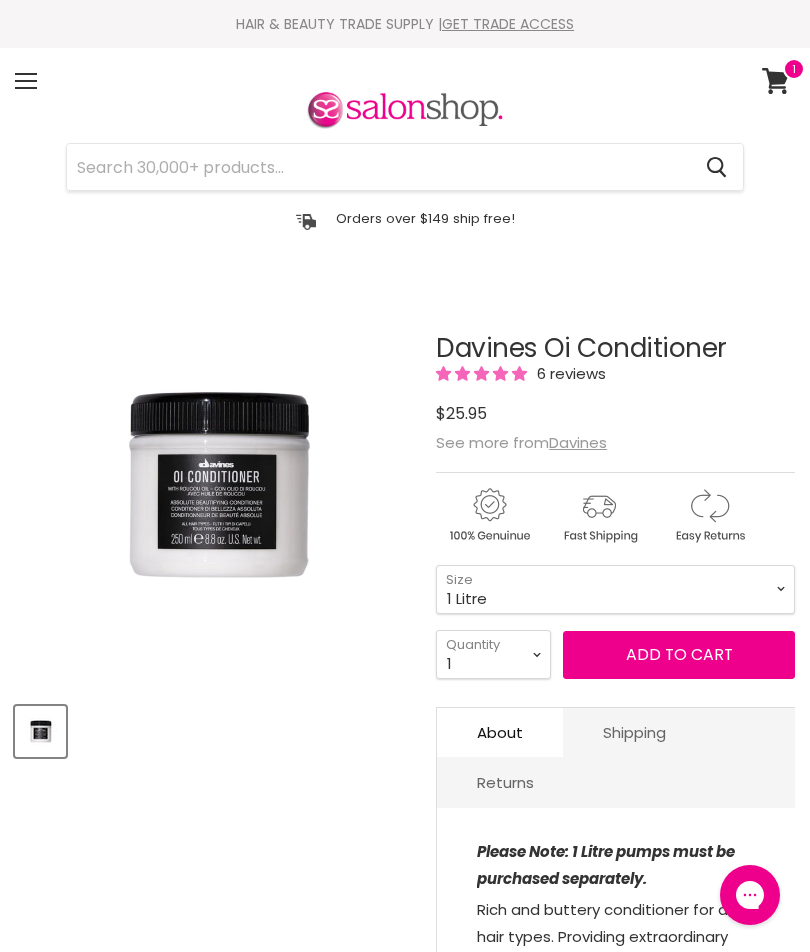 select on "1 Litre" 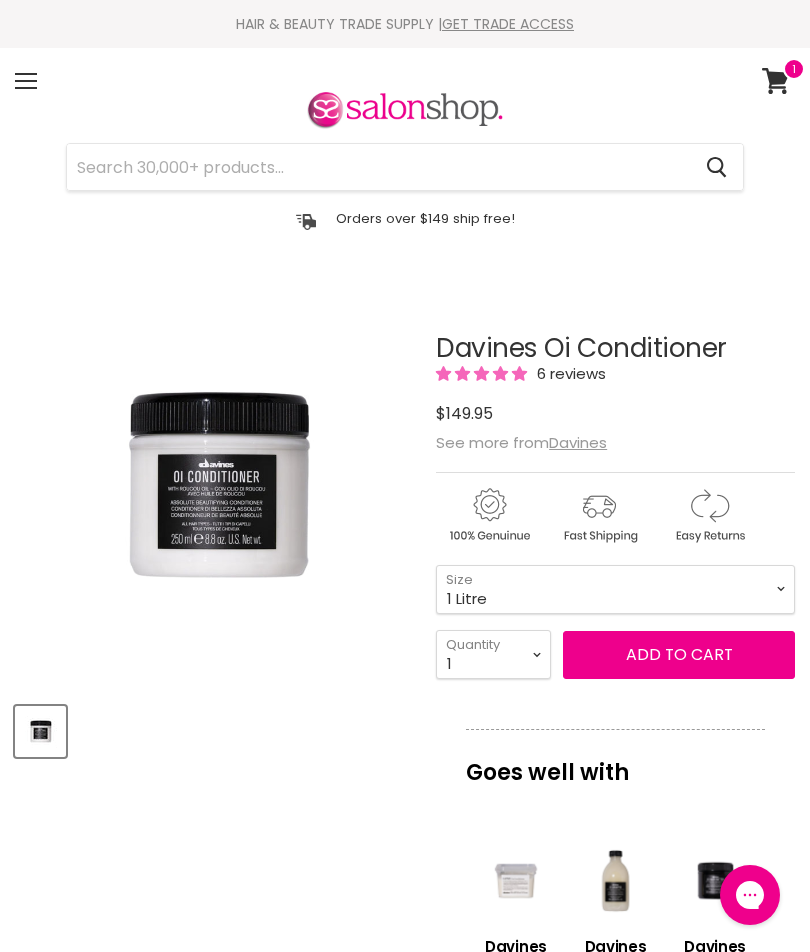 click on "Add to cart" at bounding box center (679, 655) 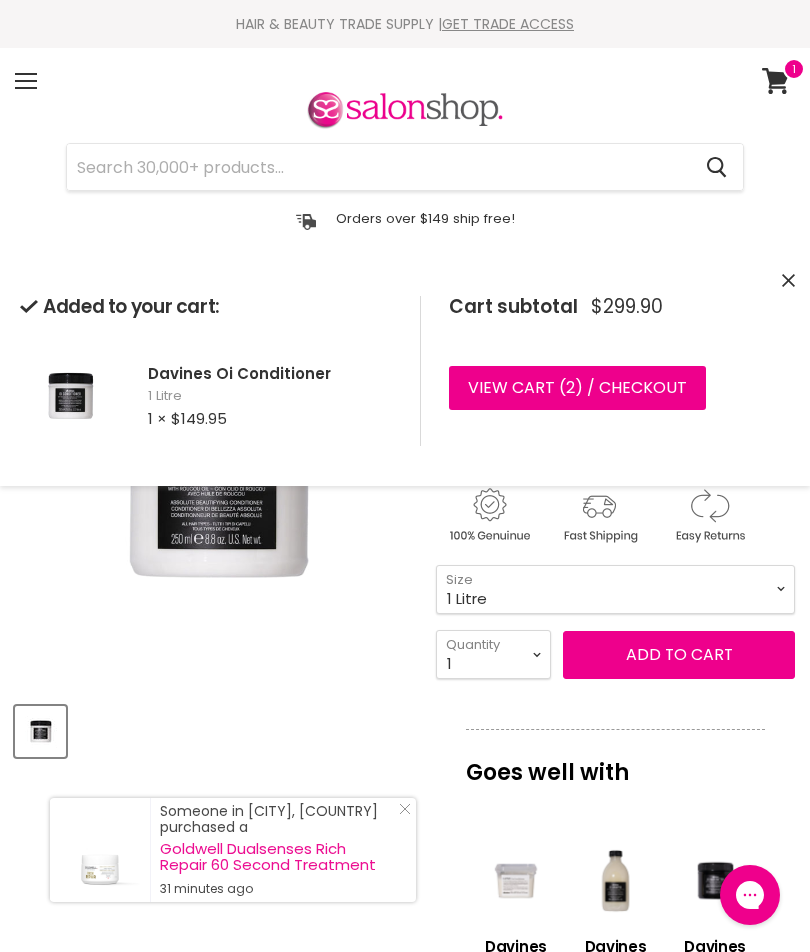 click 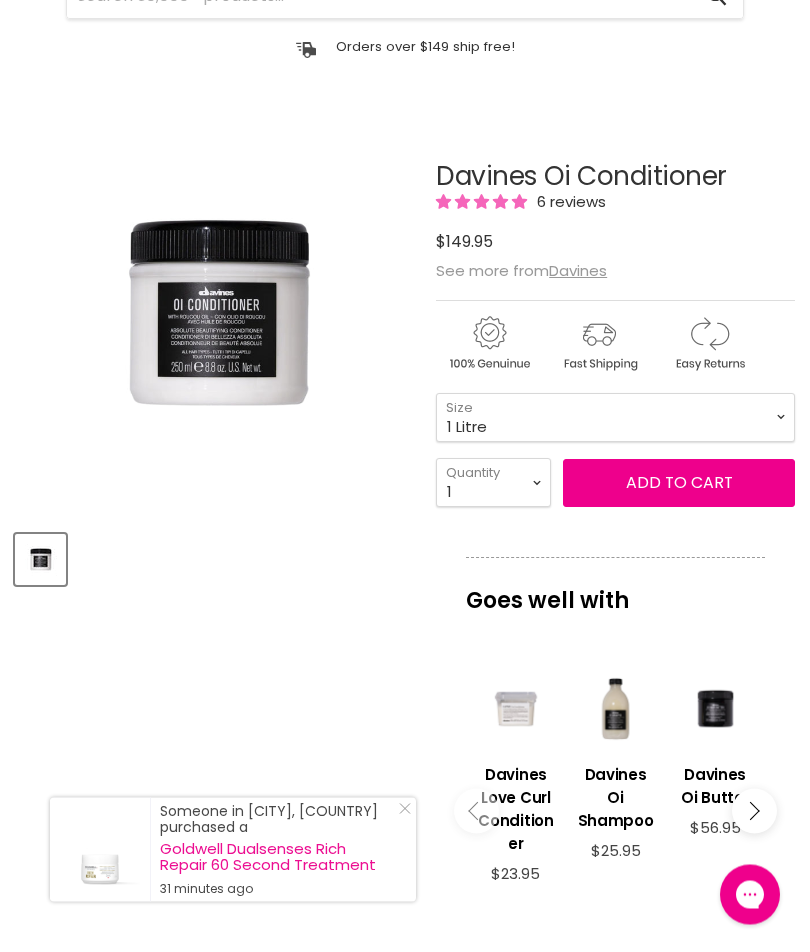 scroll, scrollTop: 0, scrollLeft: 0, axis: both 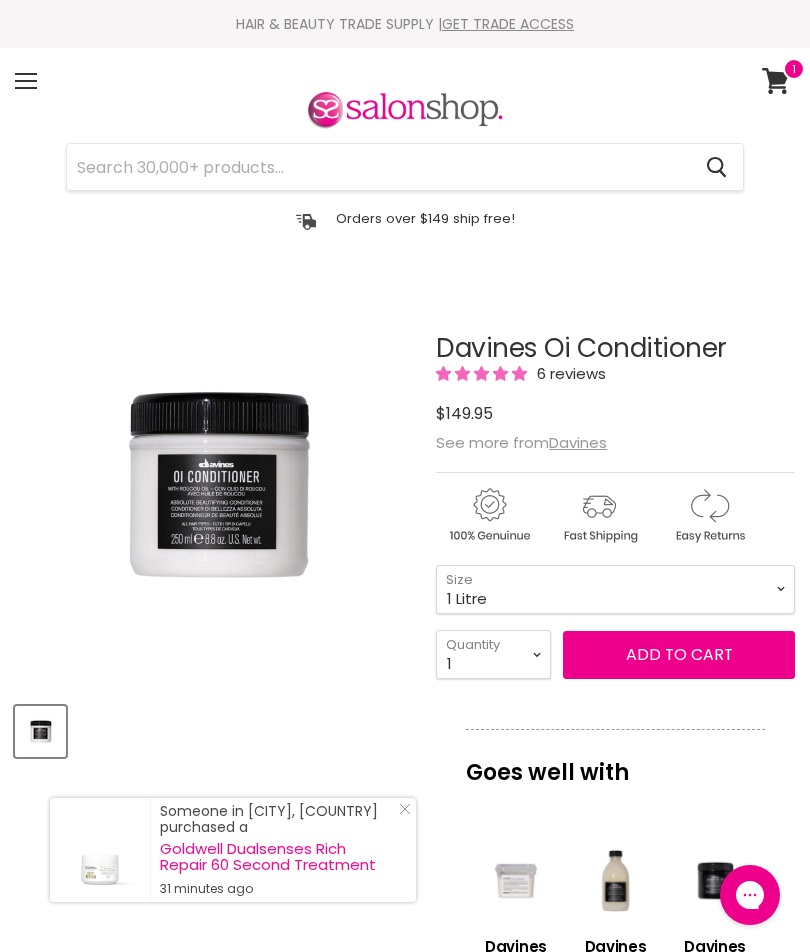 click on "View cart" at bounding box center (778, 81) 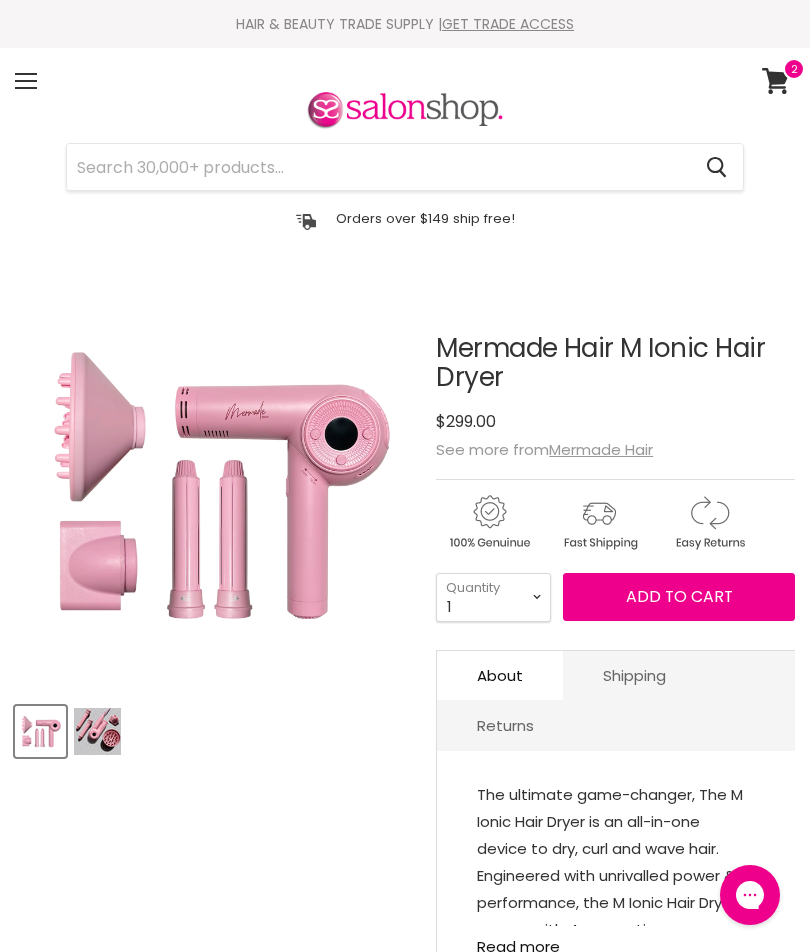 scroll, scrollTop: 0, scrollLeft: 0, axis: both 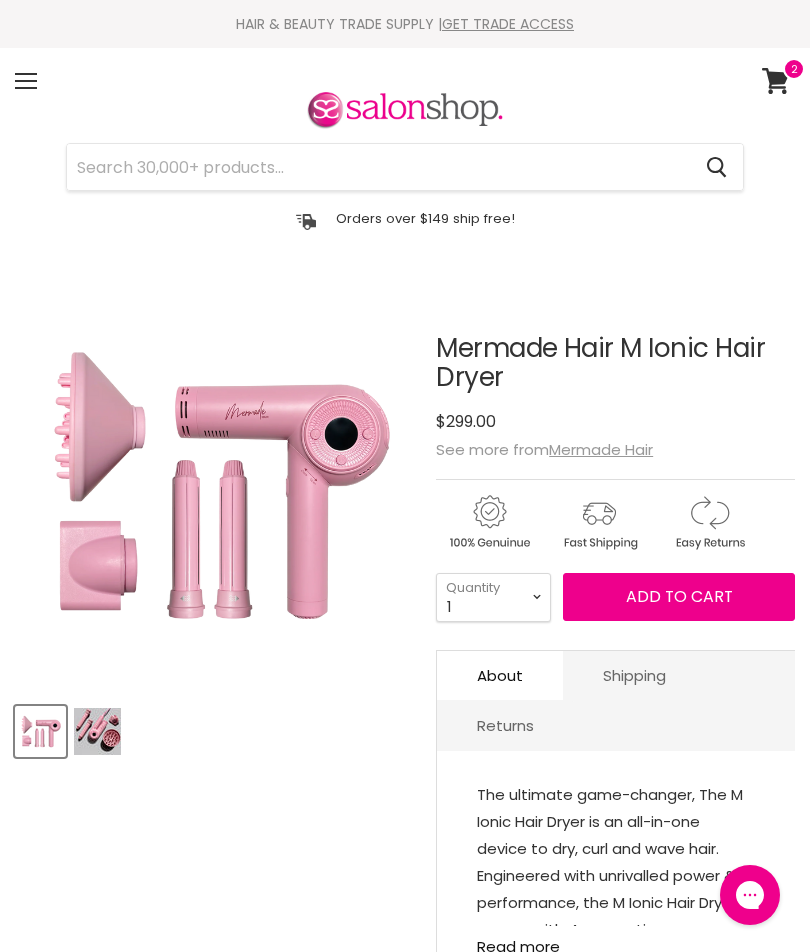 click at bounding box center (405, 111) 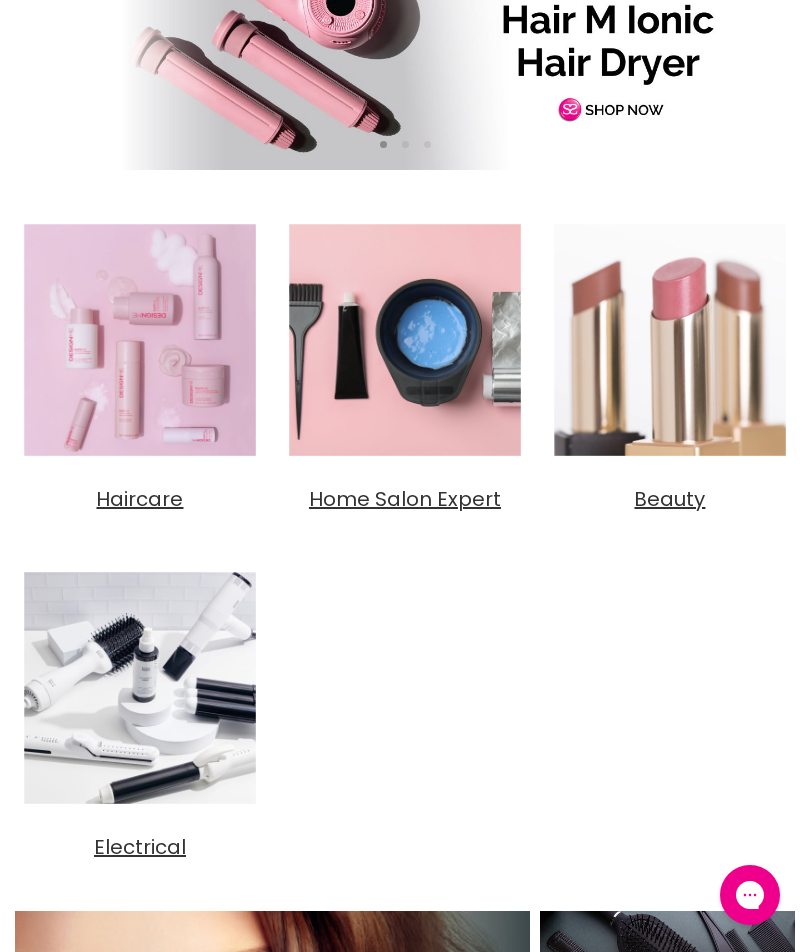 scroll, scrollTop: 0, scrollLeft: 0, axis: both 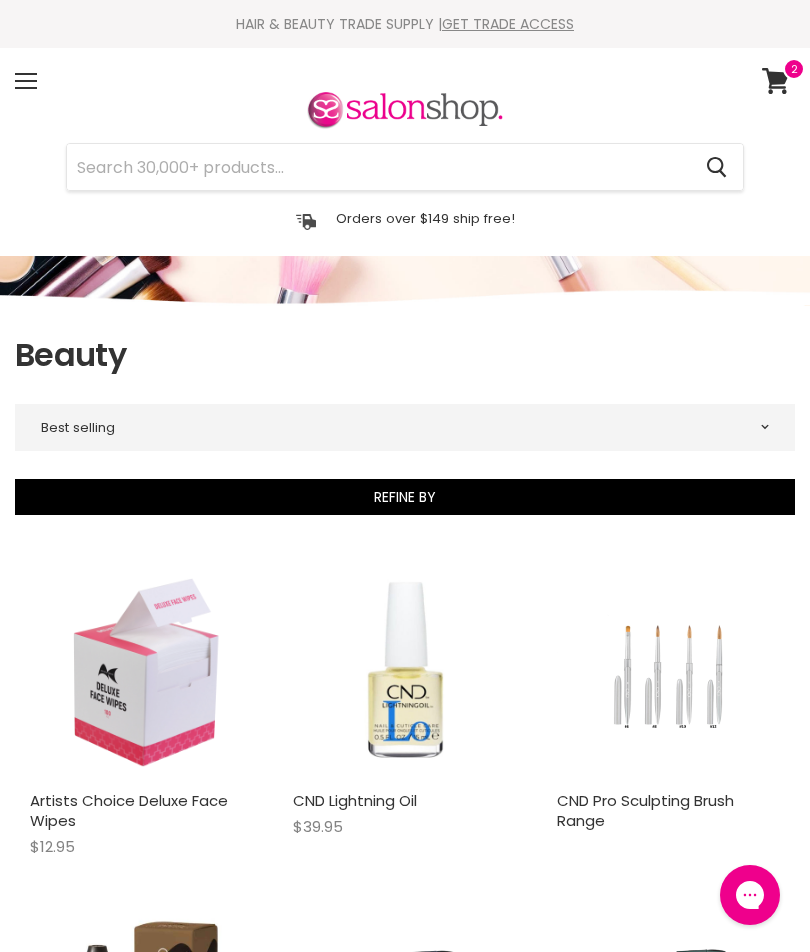 click at bounding box center (378, 167) 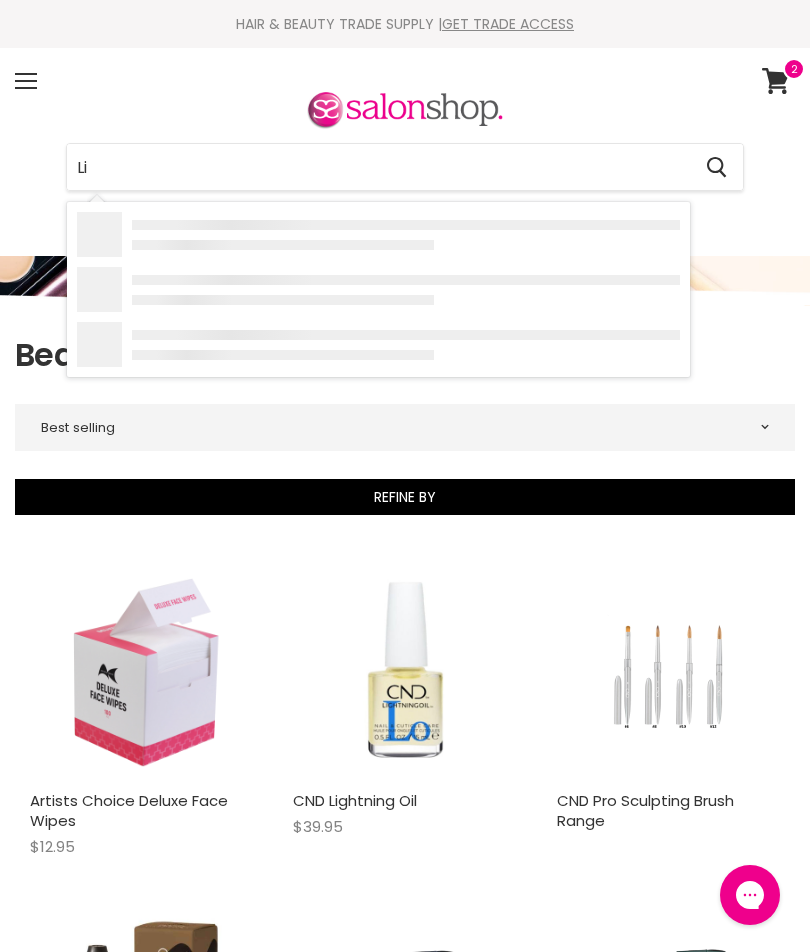 type on "Lip" 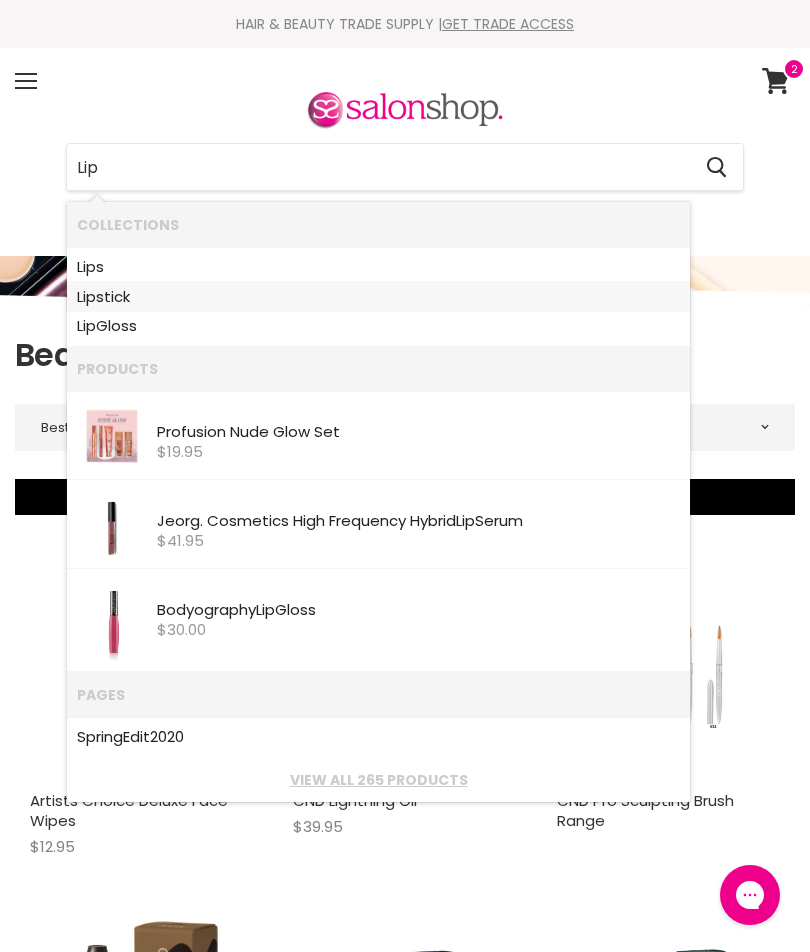 click on "Lip stick" at bounding box center (378, 297) 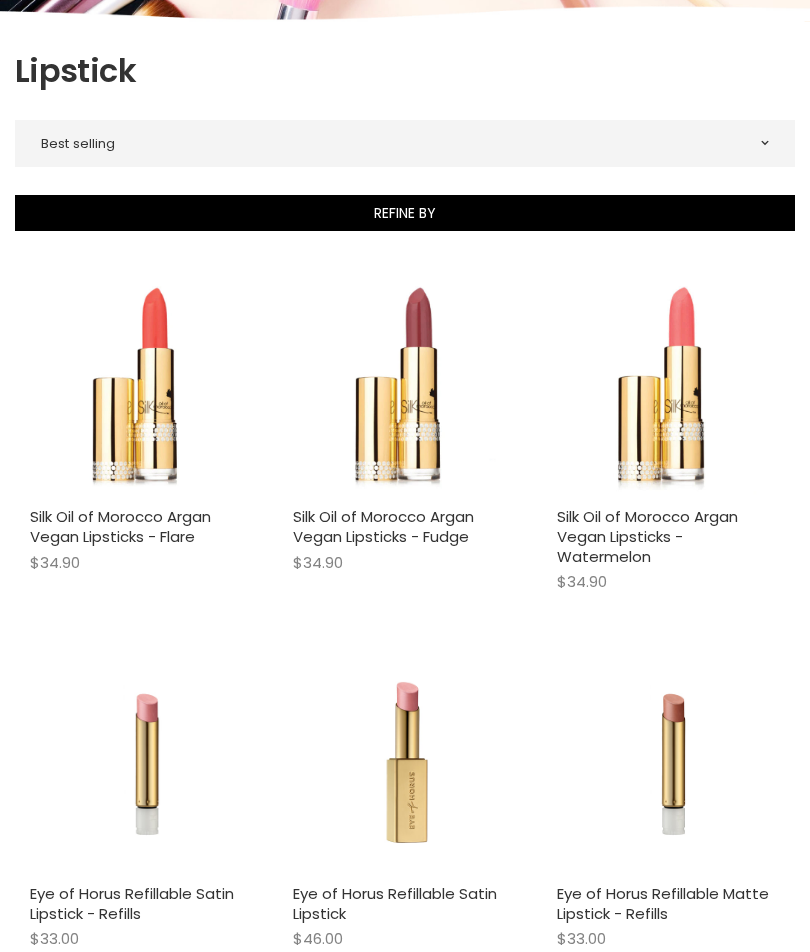 scroll, scrollTop: 0, scrollLeft: 0, axis: both 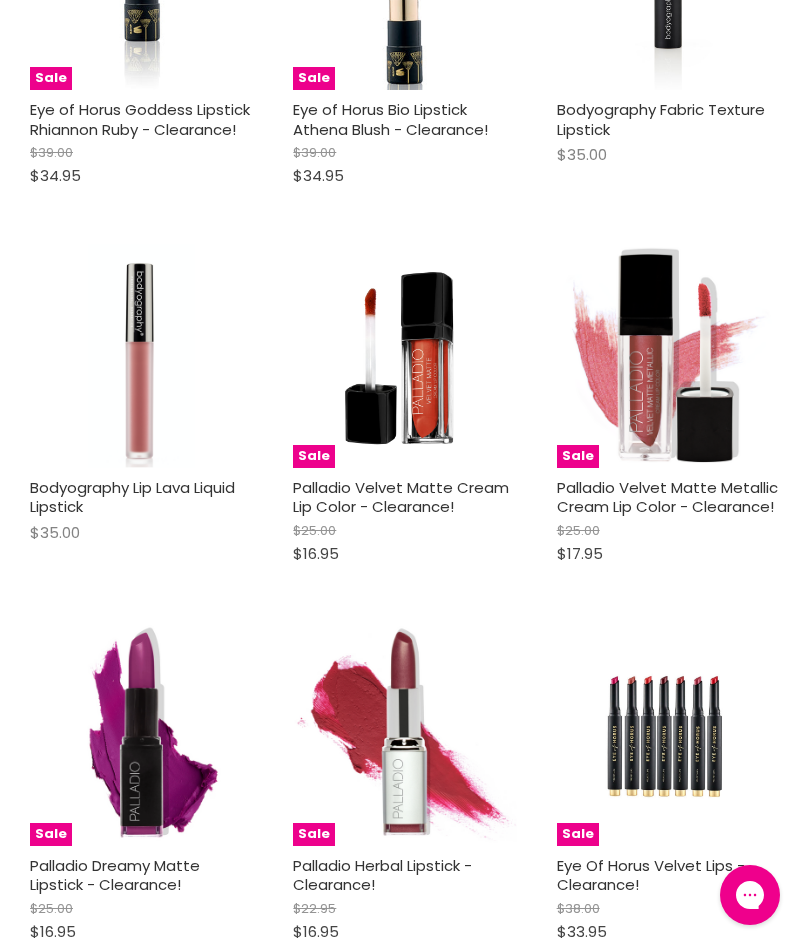click at bounding box center (405, 355) 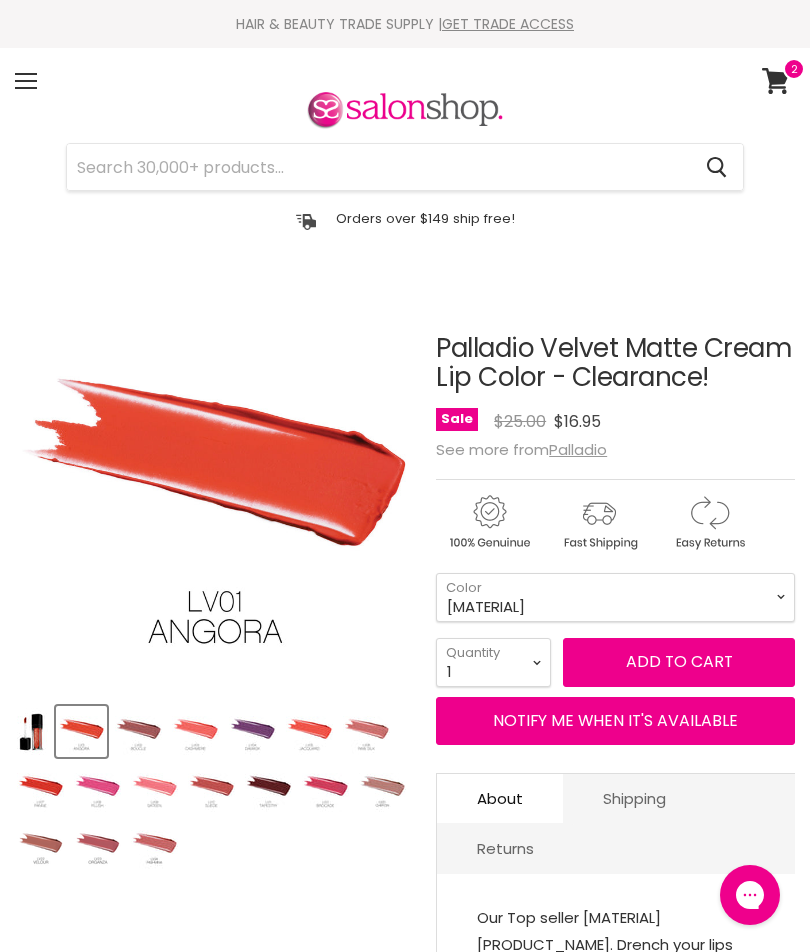 scroll, scrollTop: 0, scrollLeft: 0, axis: both 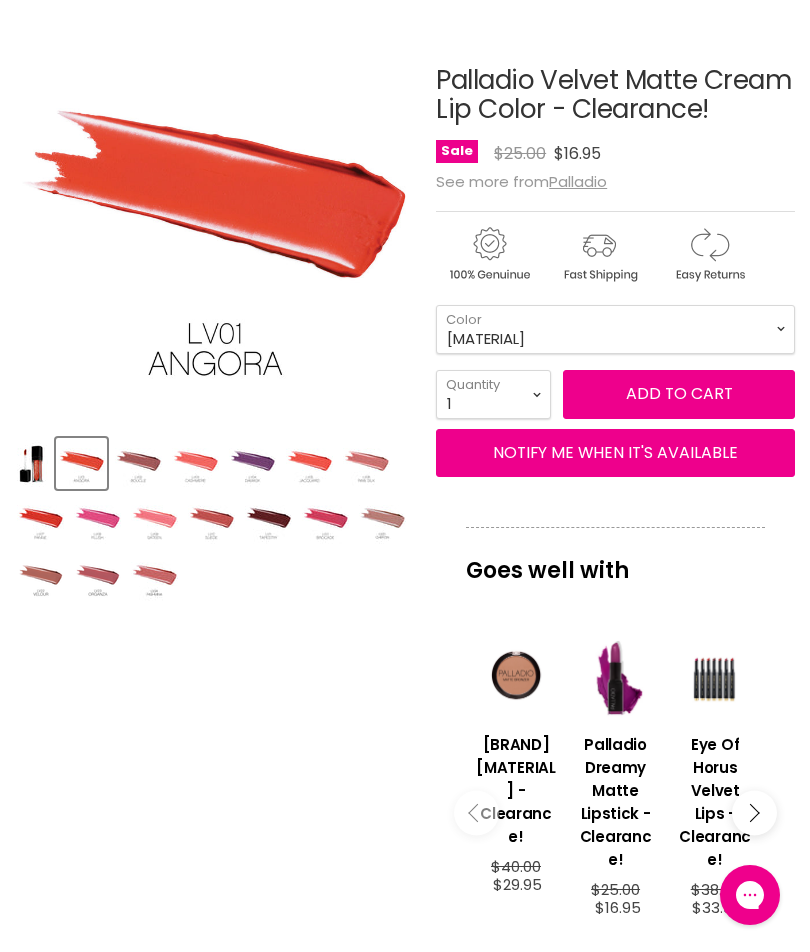click at bounding box center (211, 520) 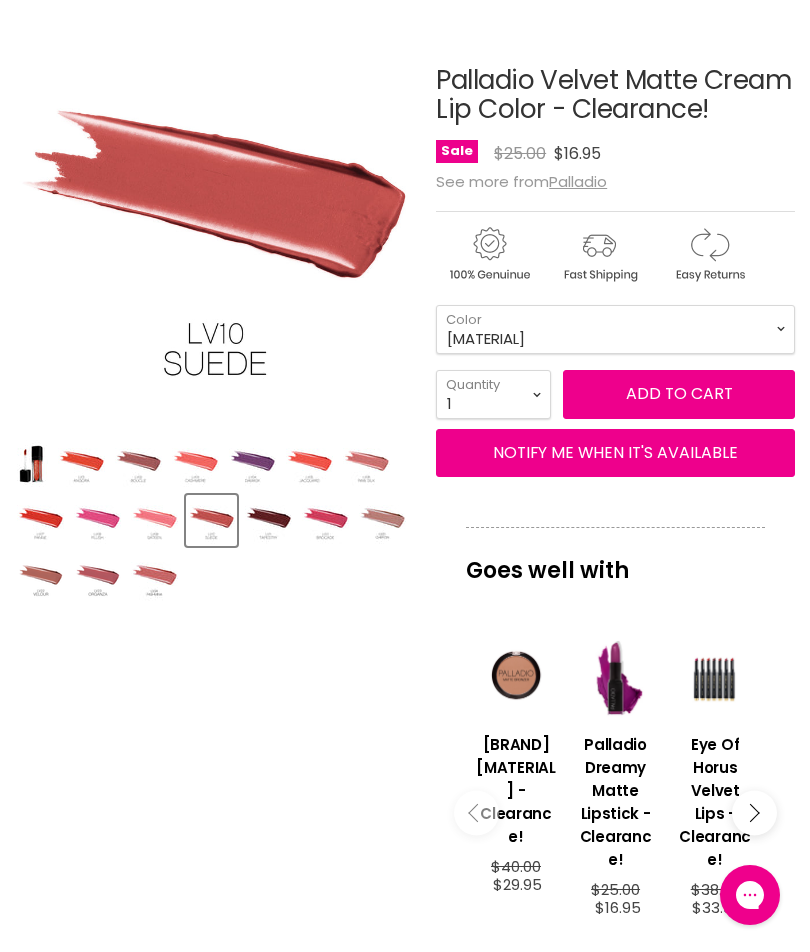 click at bounding box center (81, 463) 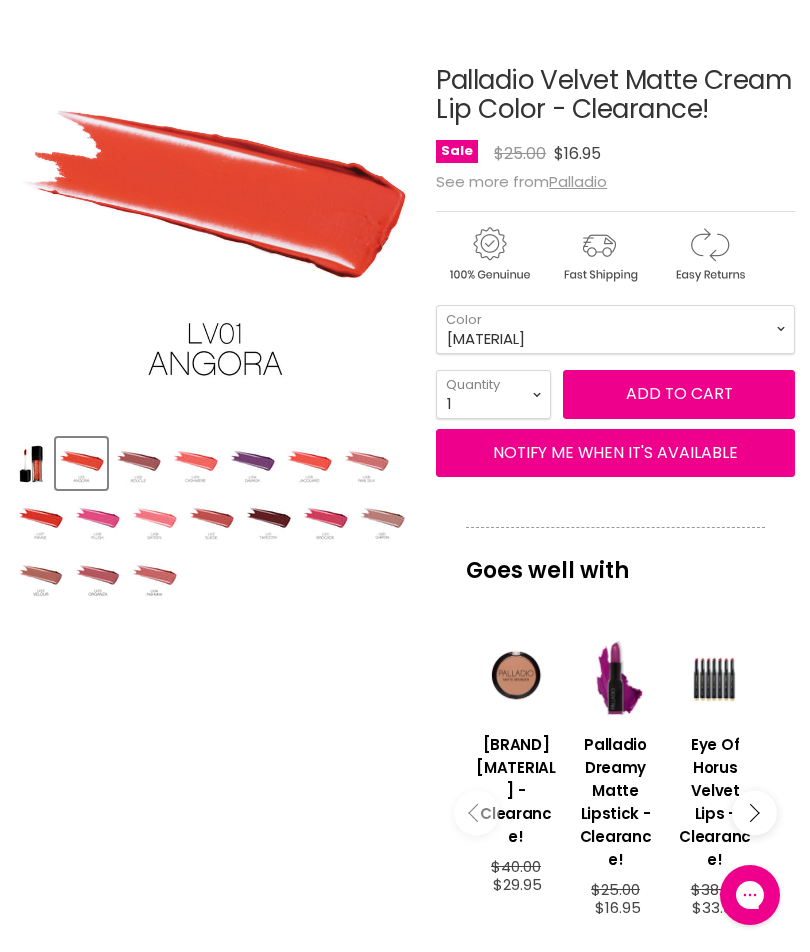 click at bounding box center [32, 463] 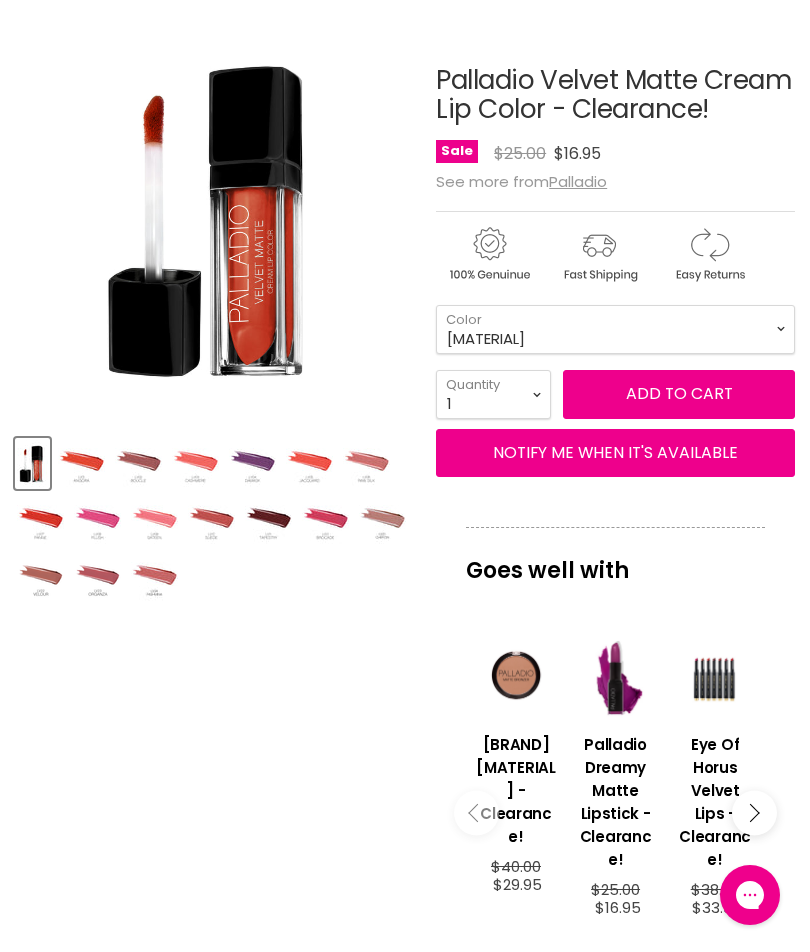 click at bounding box center [309, 463] 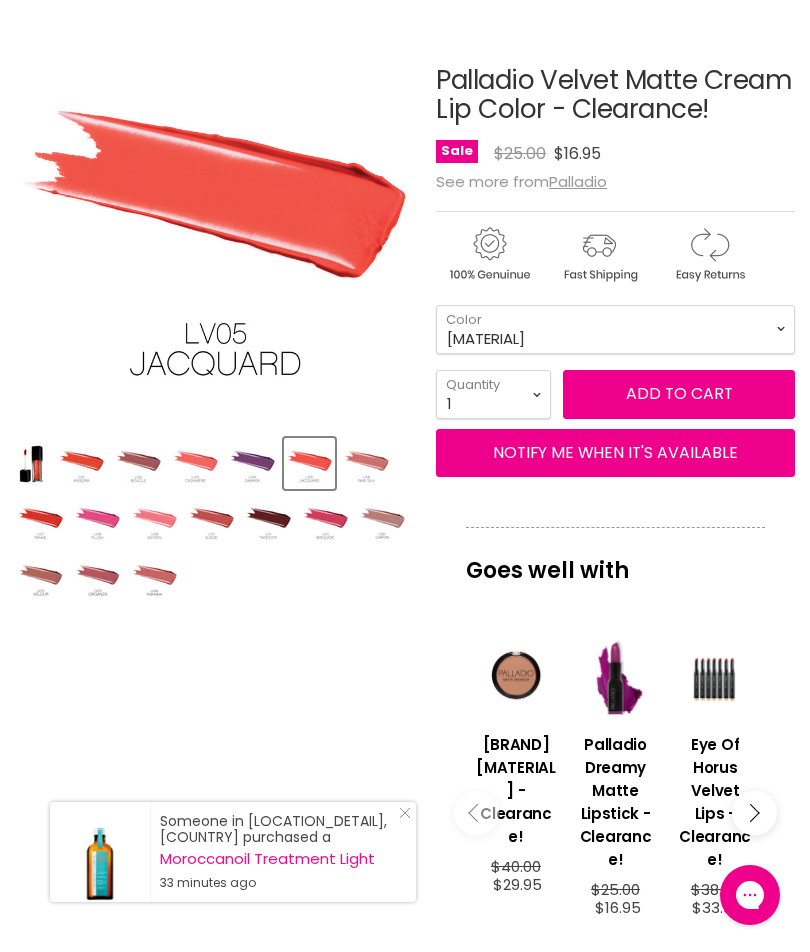 click at bounding box center (40, 520) 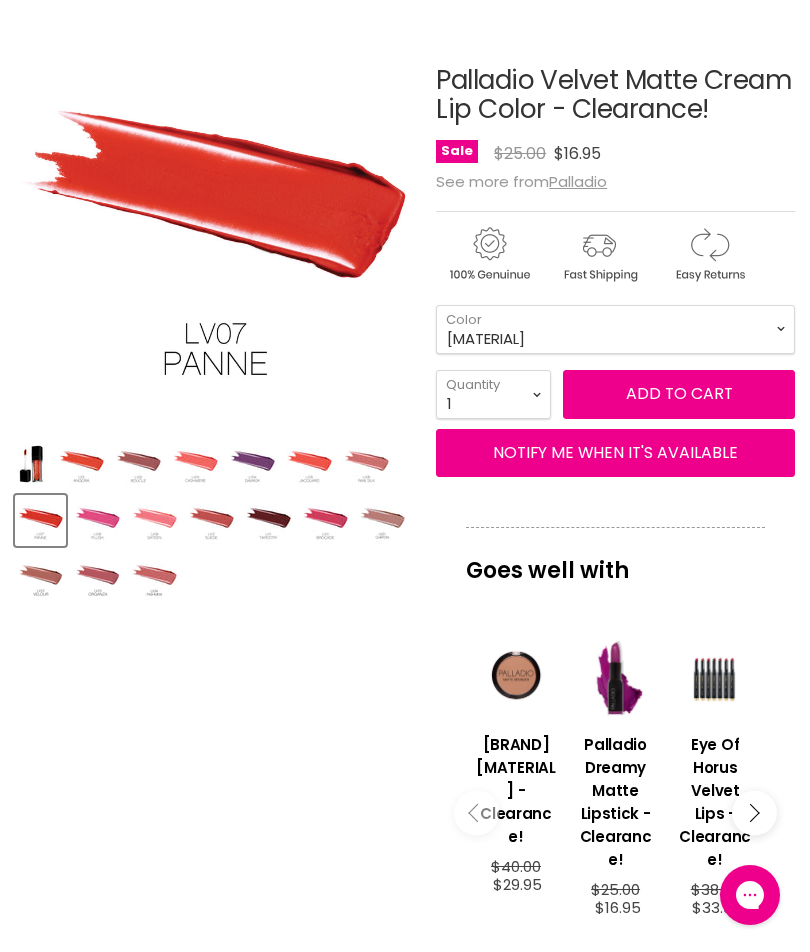 click at bounding box center [81, 463] 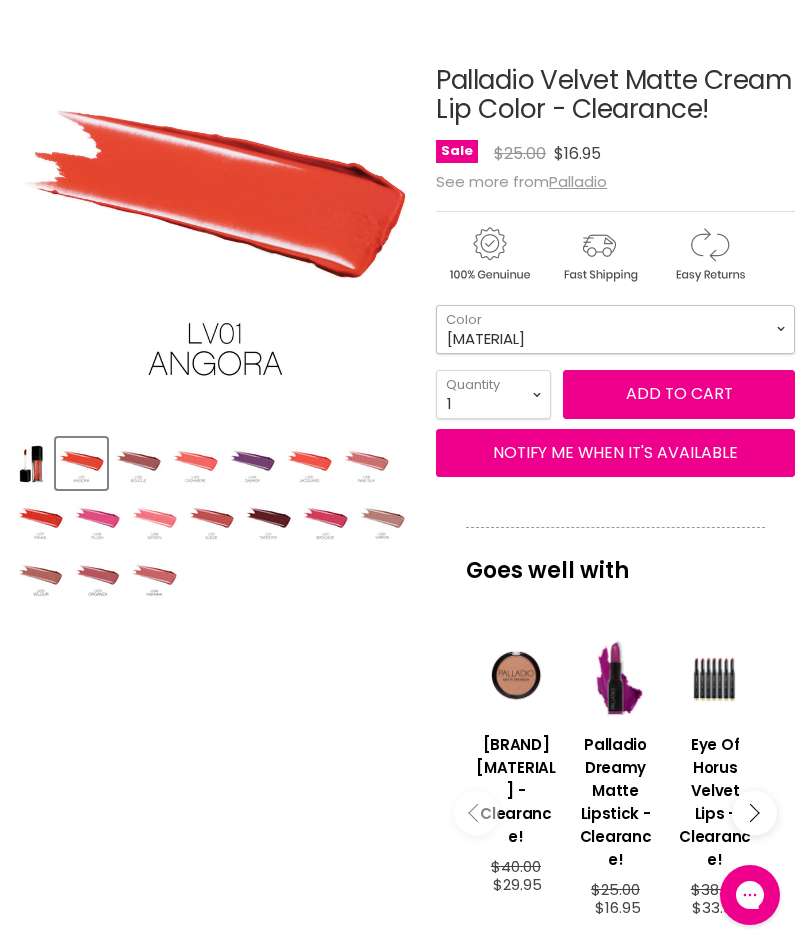 click on "Angora
Boucle
Cashmere
Damask
Jacquard
Raw Silk
Panne
Plush
Sateen
Suede
Tapestry
Brocade
Chiffon
Velour" at bounding box center [615, 329] 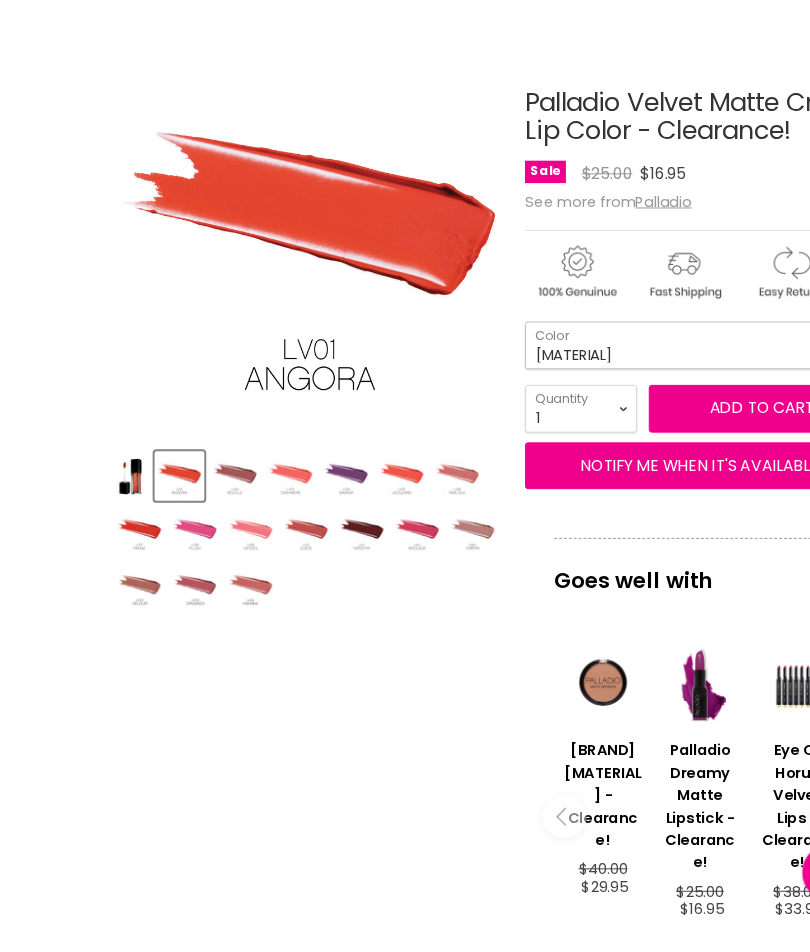 scroll, scrollTop: 264, scrollLeft: 0, axis: vertical 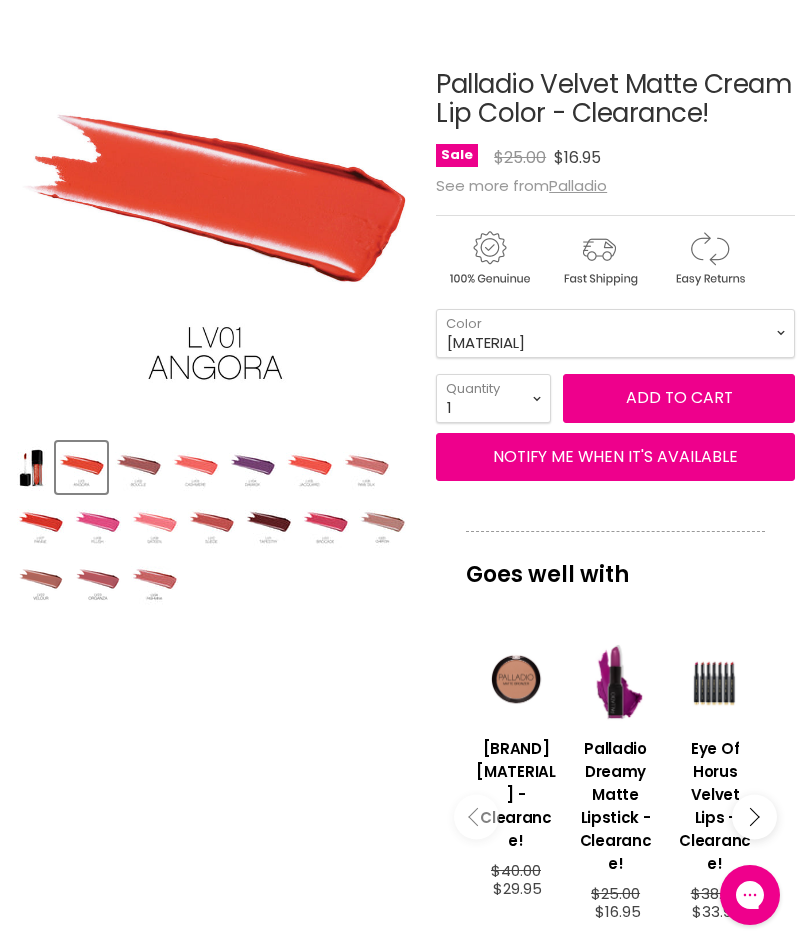 click at bounding box center (309, 467) 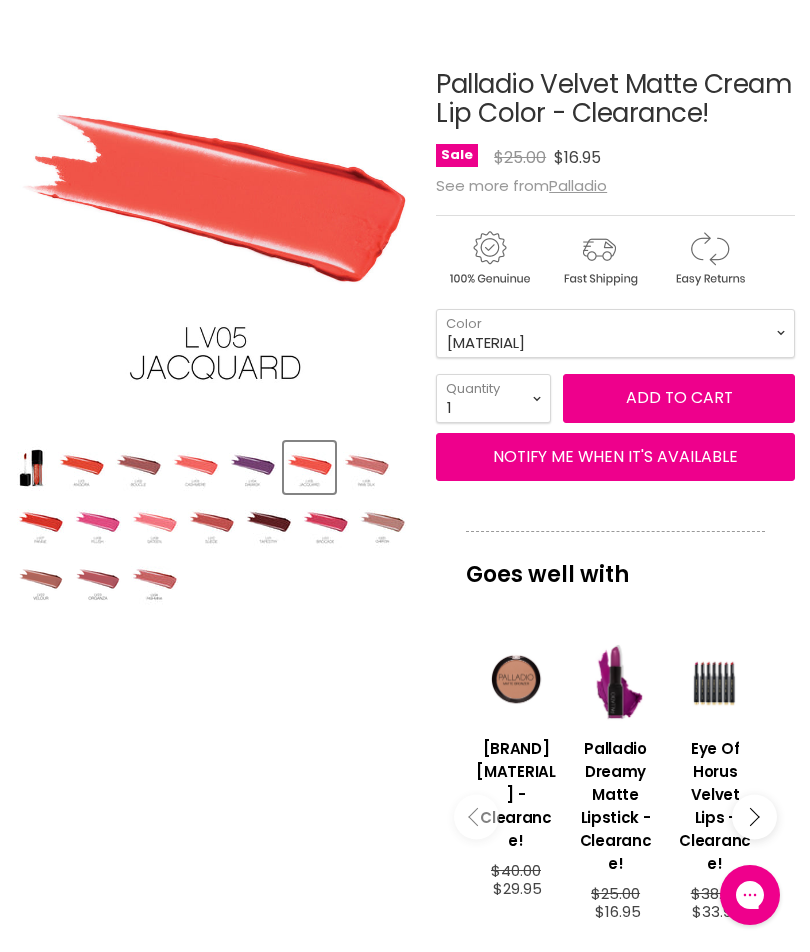 click at bounding box center [81, 467] 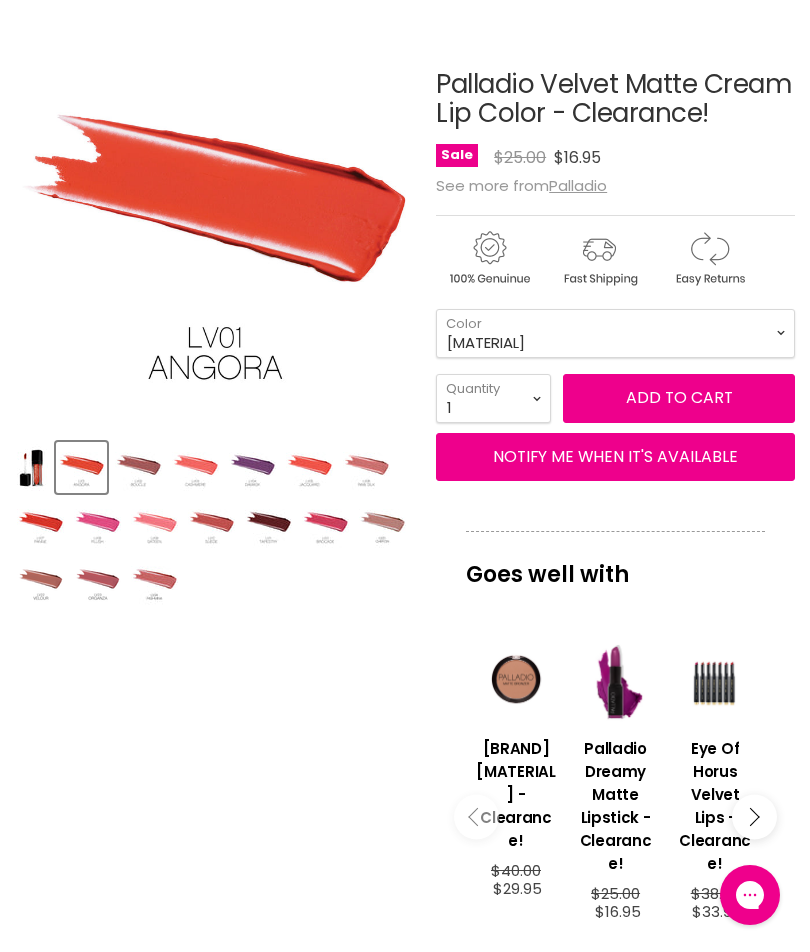 click at bounding box center (309, 467) 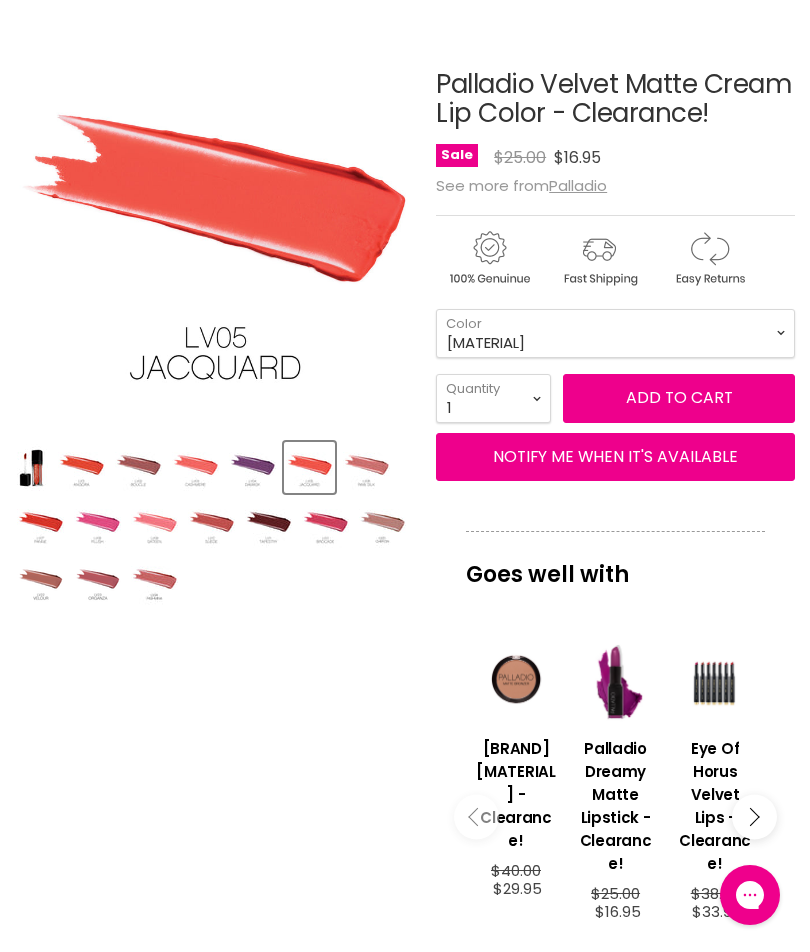 click at bounding box center (195, 467) 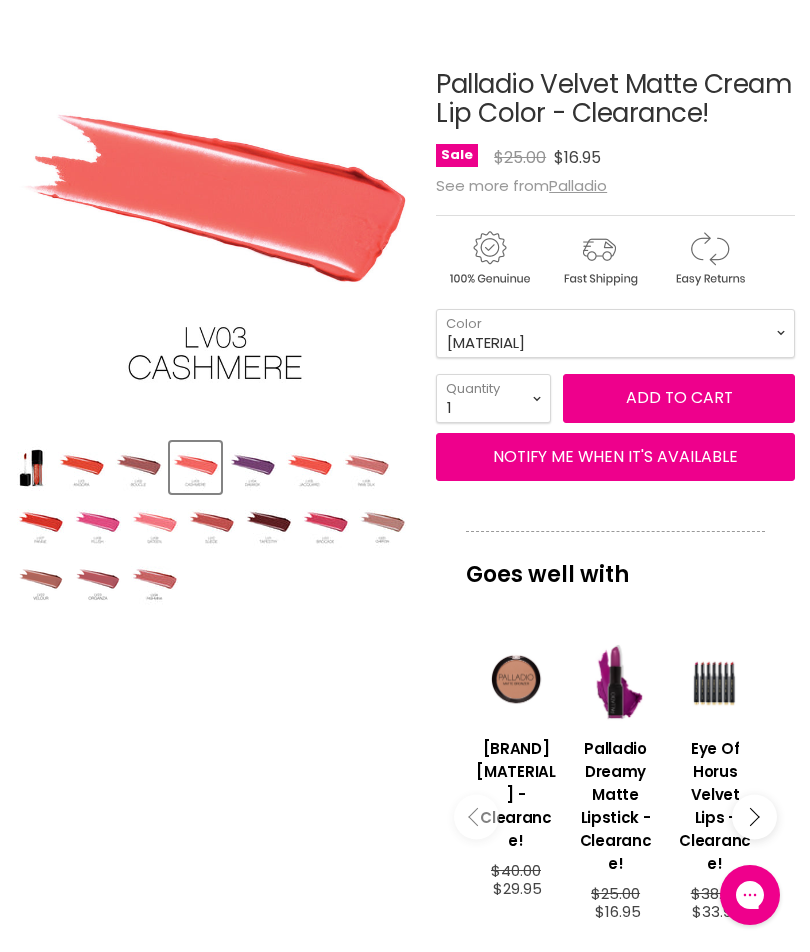 click at bounding box center (40, 524) 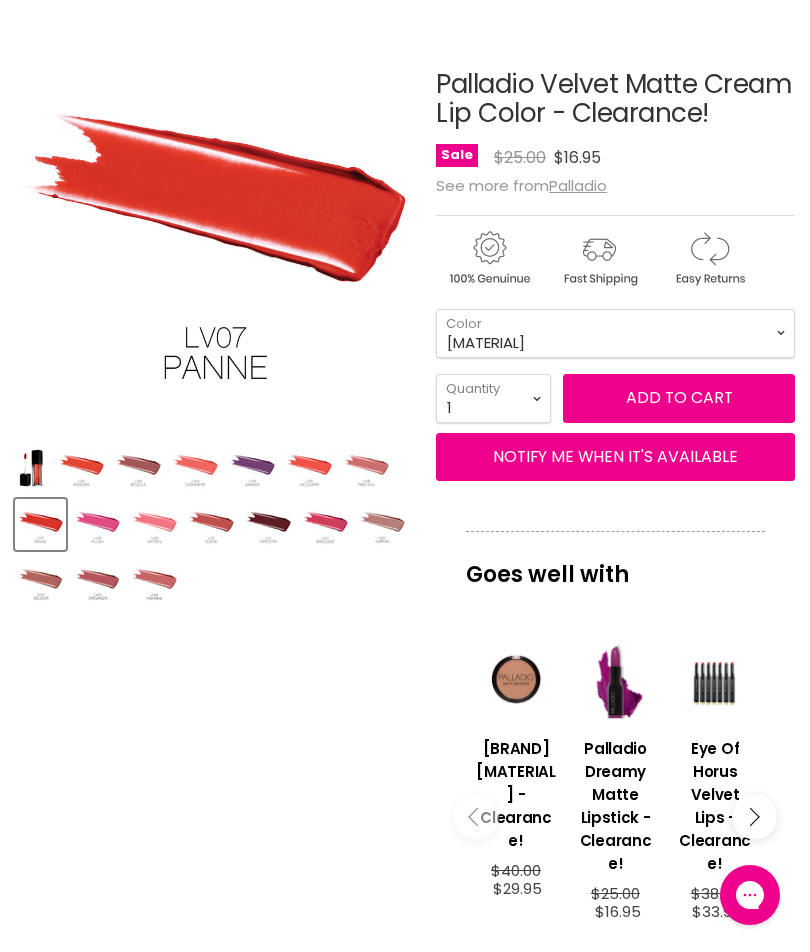 click at bounding box center [81, 467] 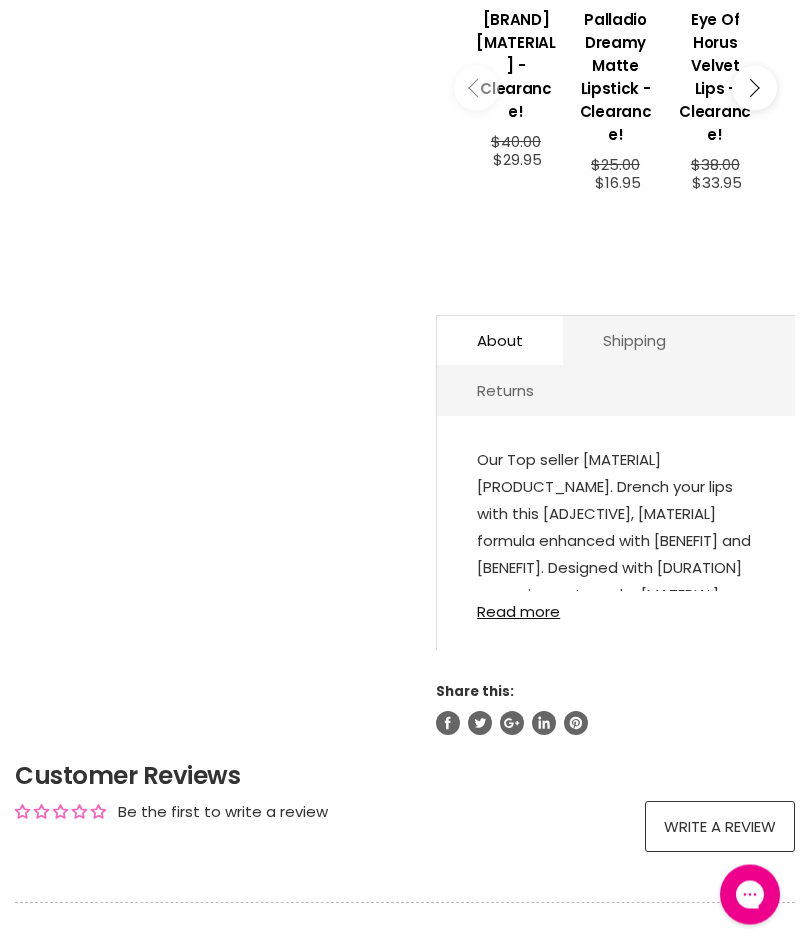 scroll, scrollTop: 993, scrollLeft: 0, axis: vertical 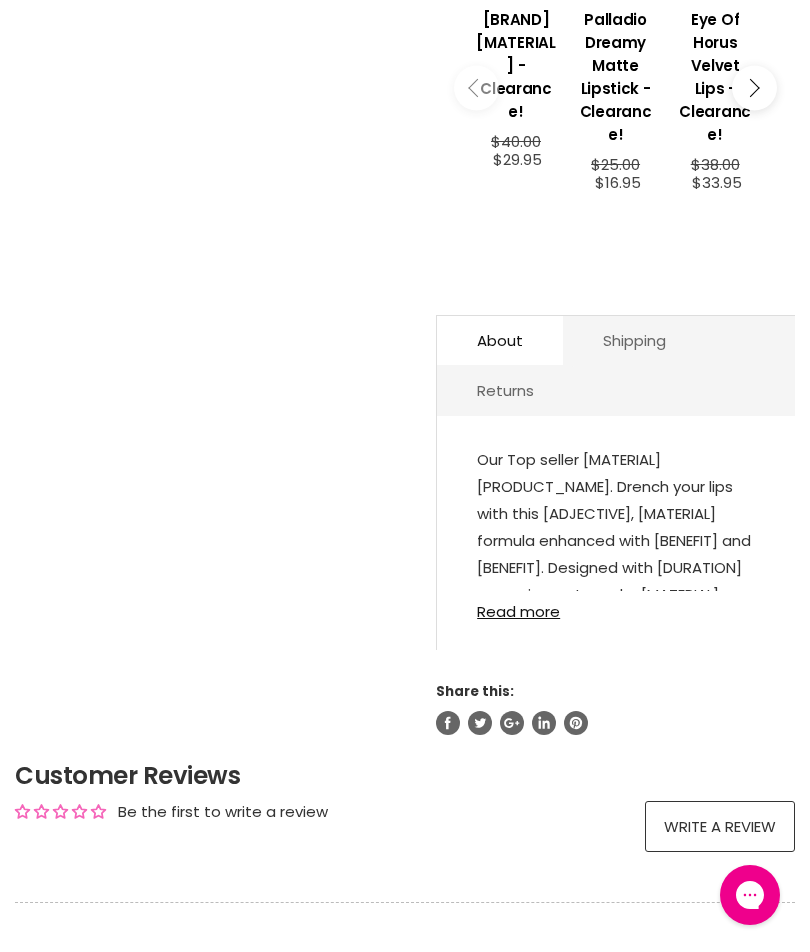 click on "Read more" at bounding box center (616, 605) 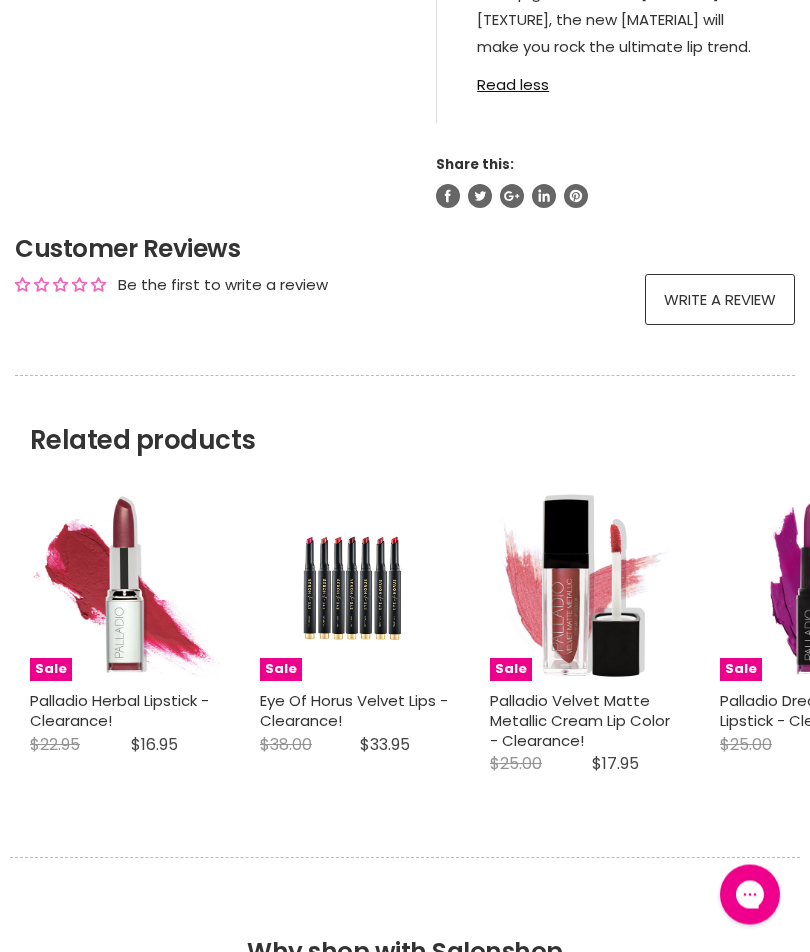 scroll, scrollTop: 1596, scrollLeft: 0, axis: vertical 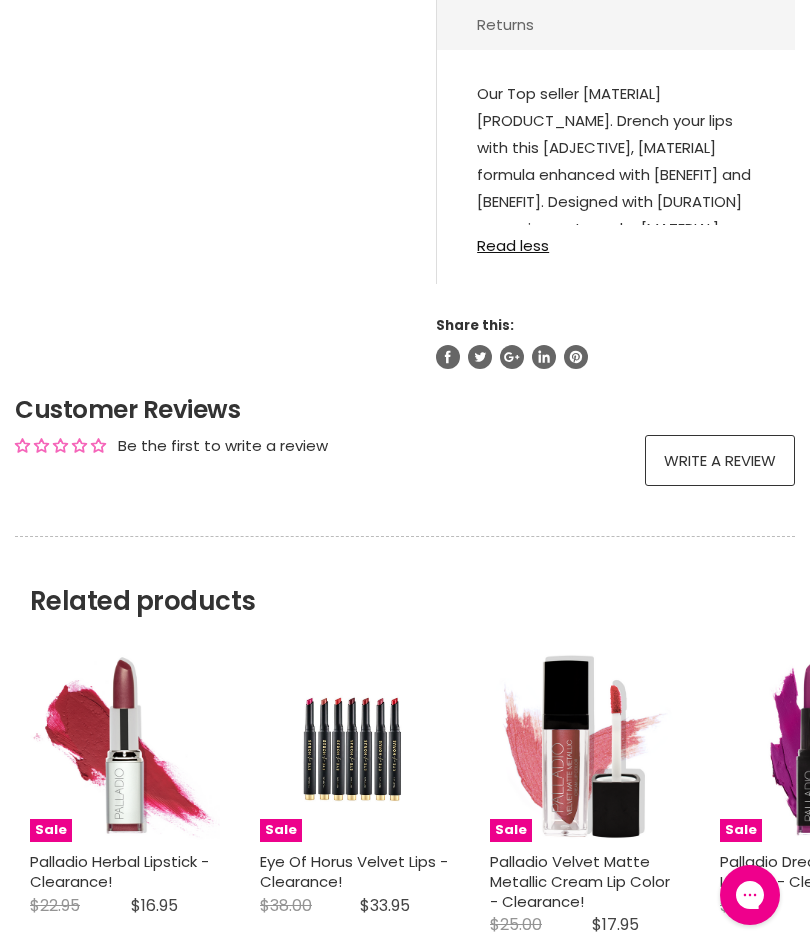 click at bounding box center (585, 747) 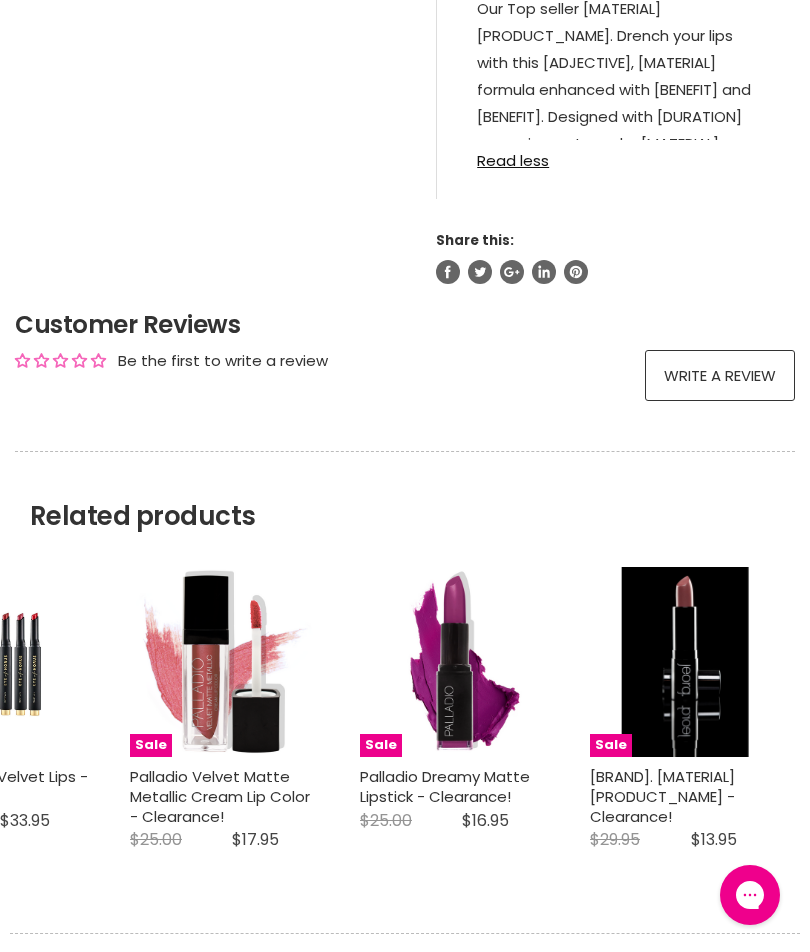 click at bounding box center [685, 662] 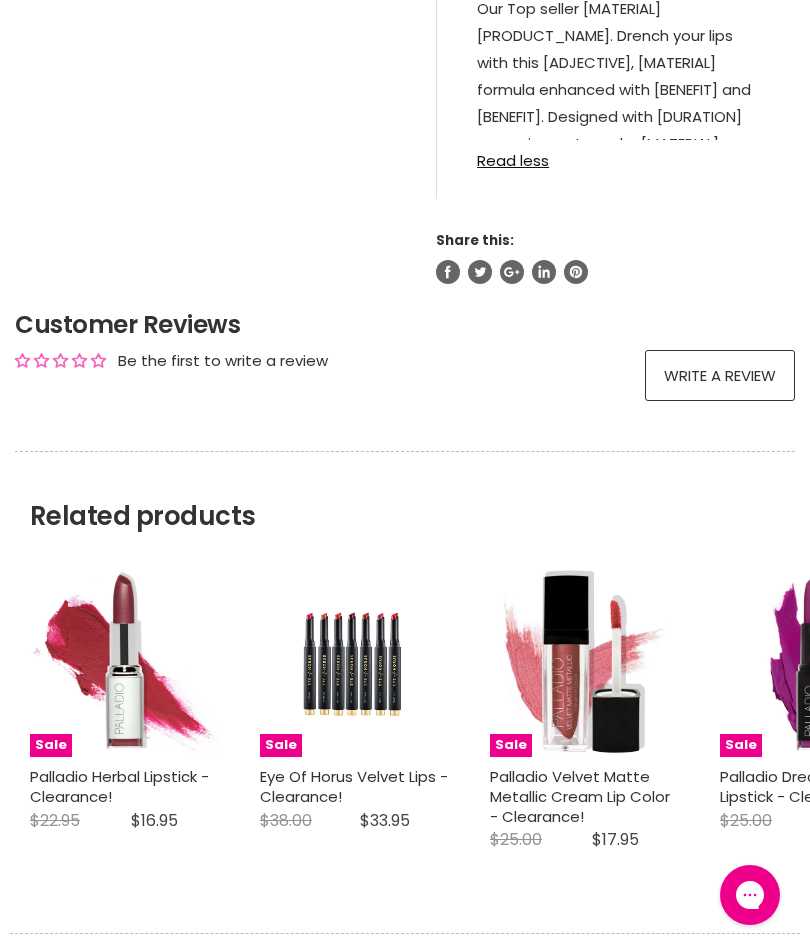 click at bounding box center [585, 662] 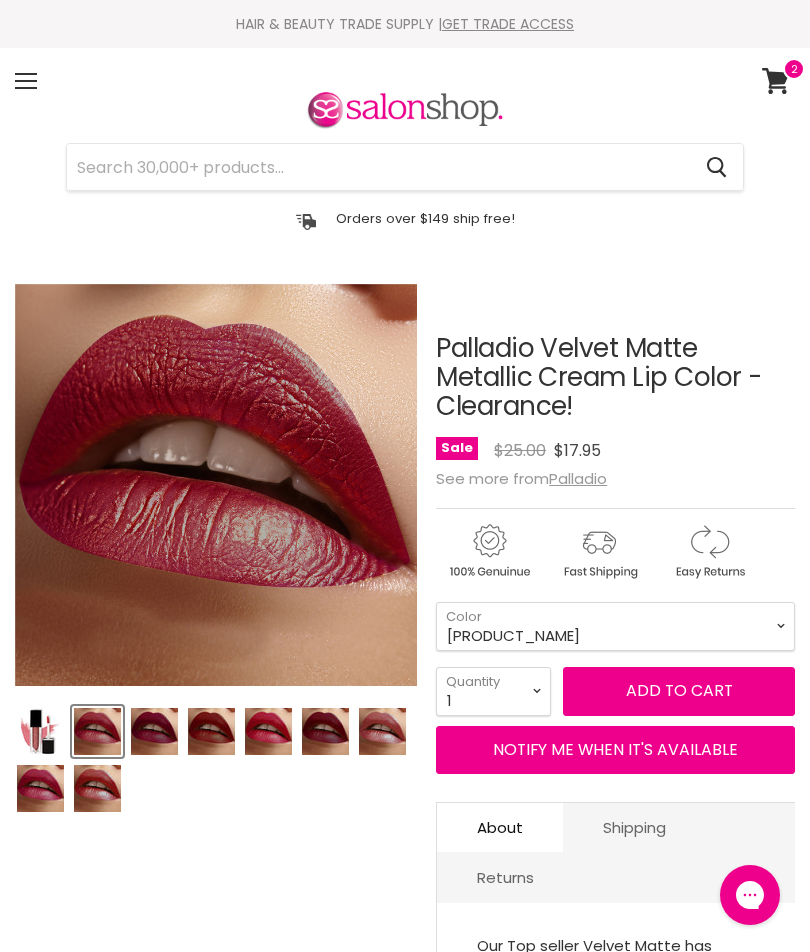 scroll, scrollTop: 0, scrollLeft: 0, axis: both 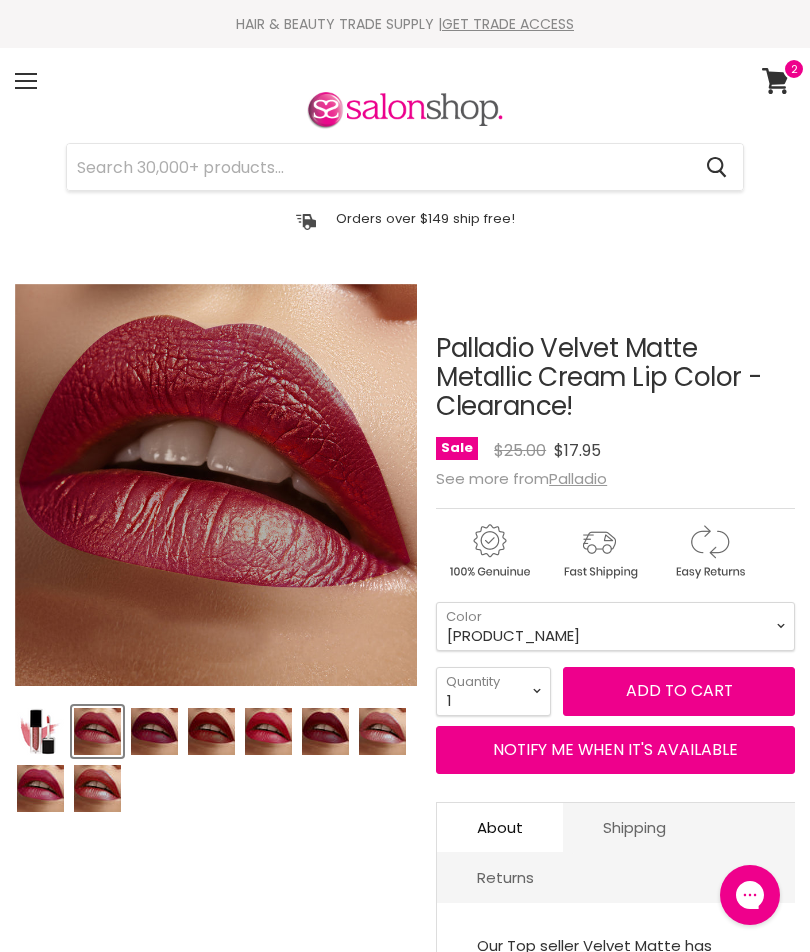click at bounding box center (211, 731) 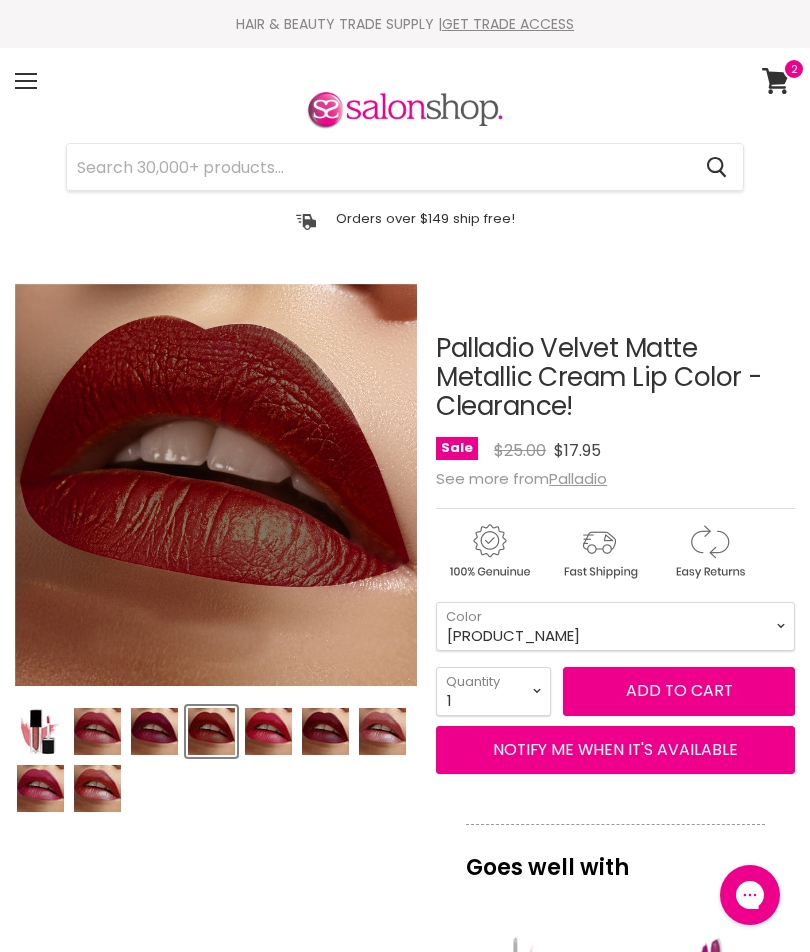 click at bounding box center (268, 731) 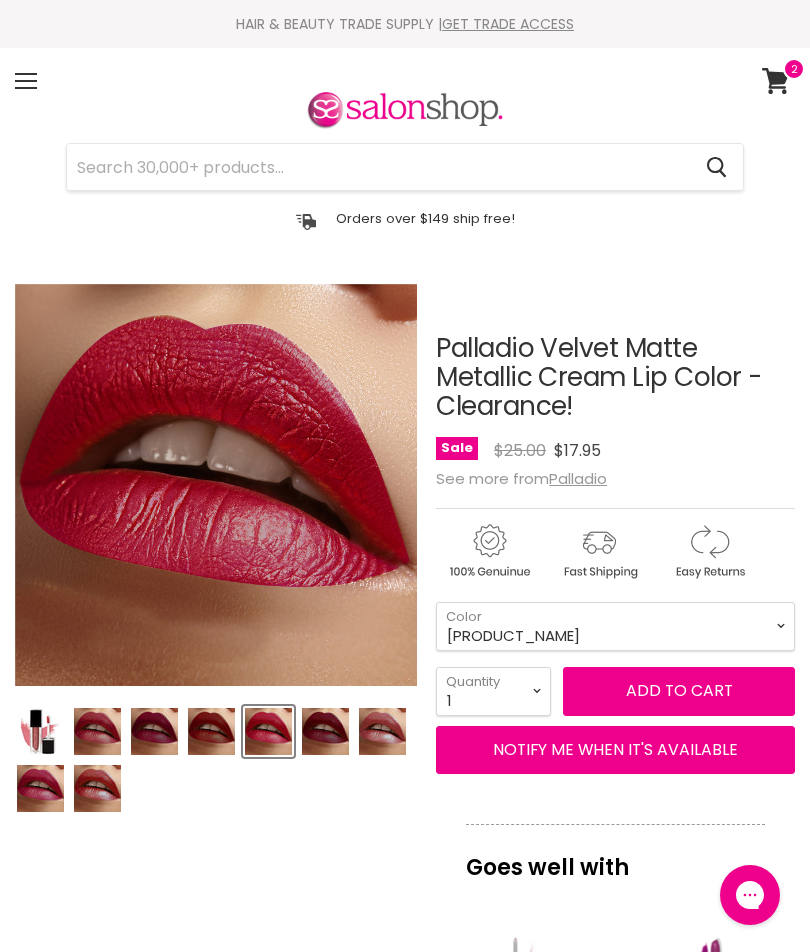click at bounding box center (382, 731) 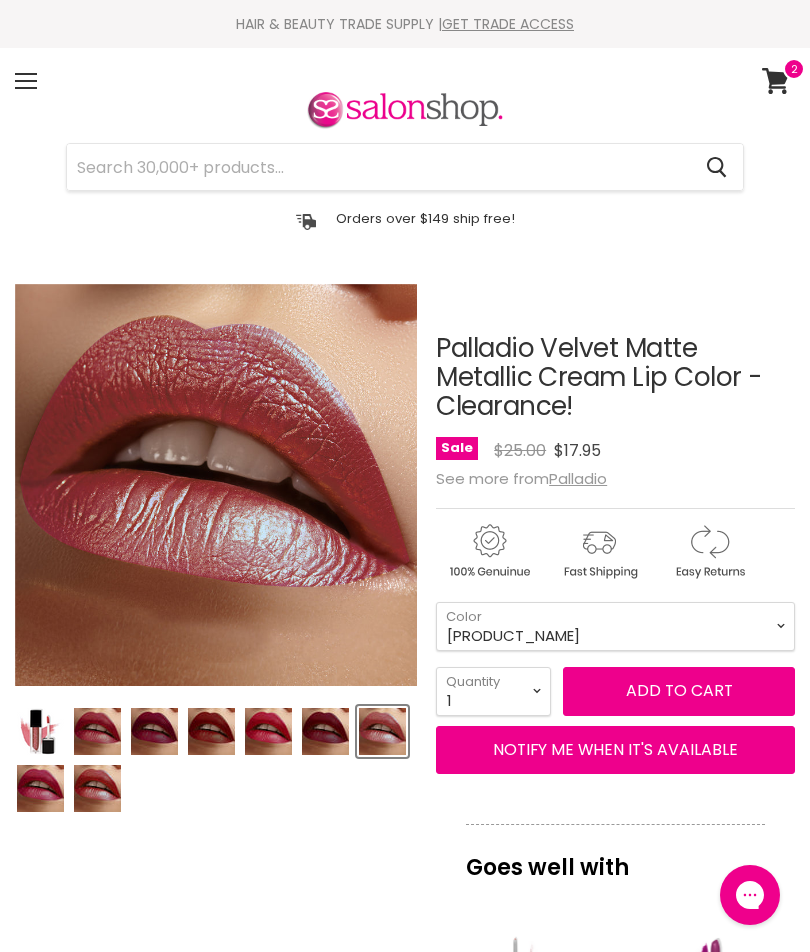click at bounding box center (40, 788) 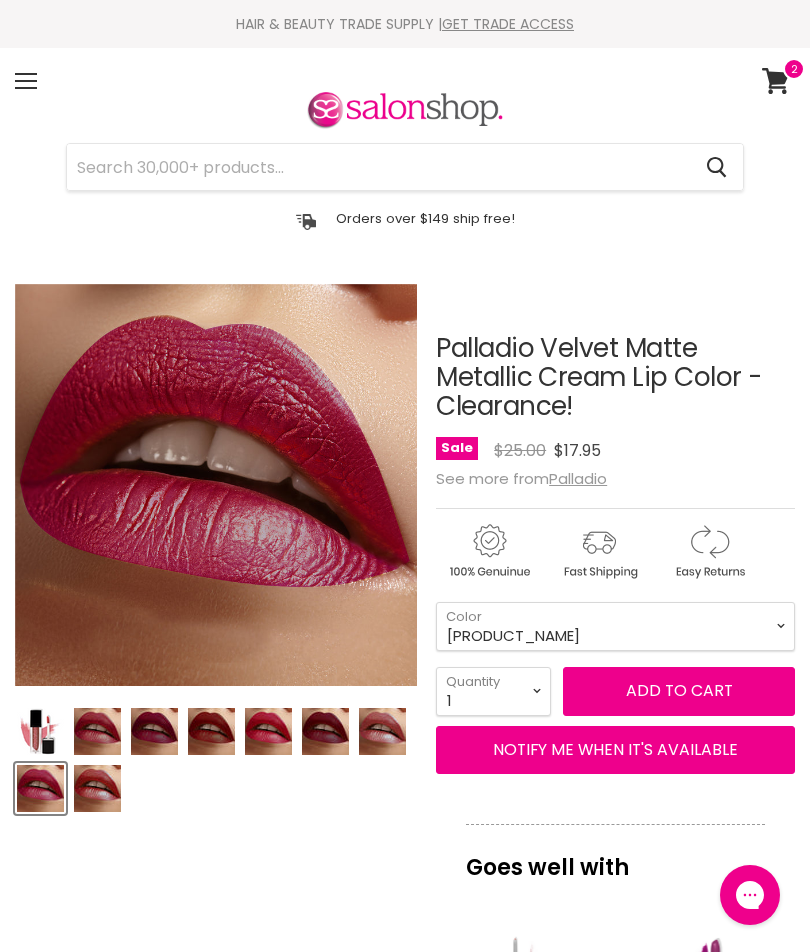 click at bounding box center [97, 788] 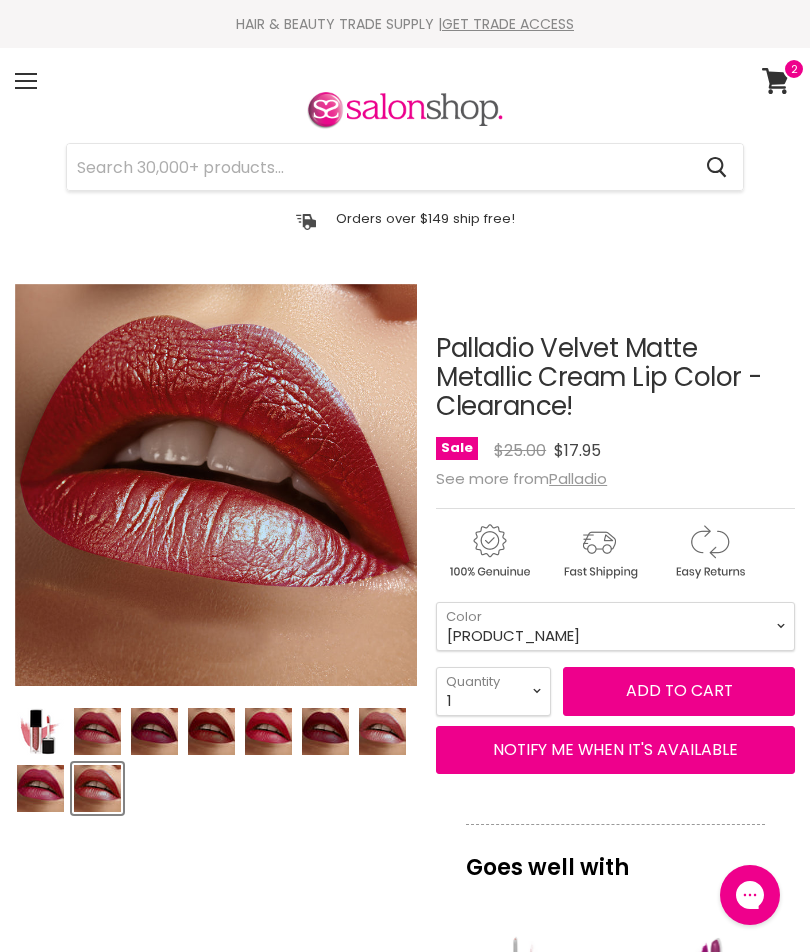 click at bounding box center [97, 788] 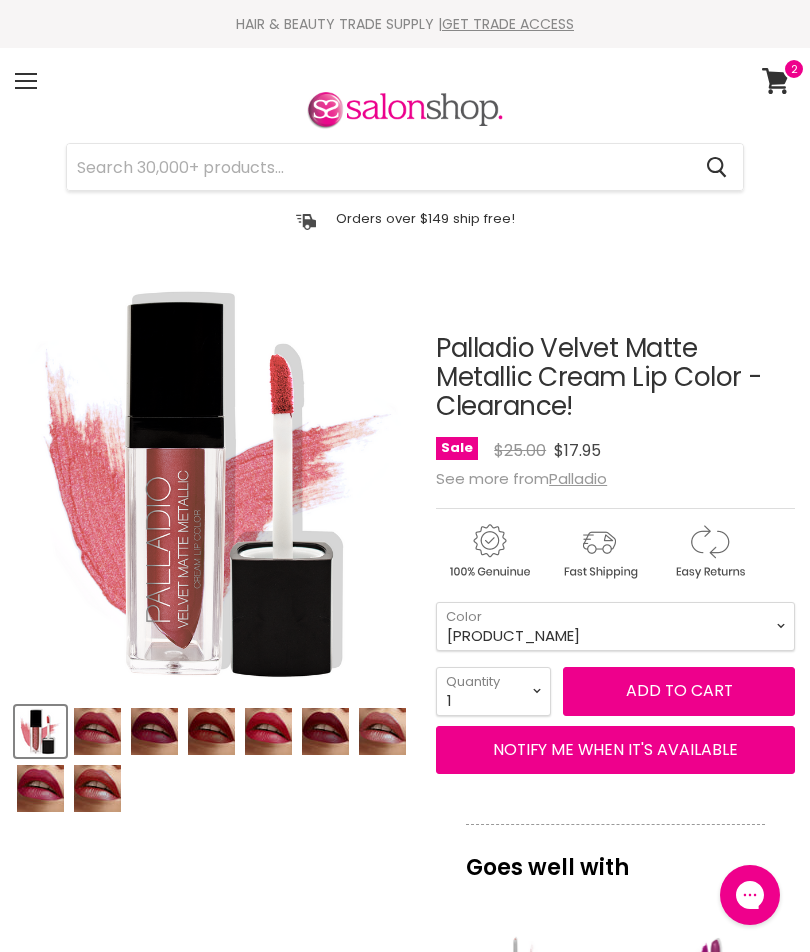 click at bounding box center (97, 731) 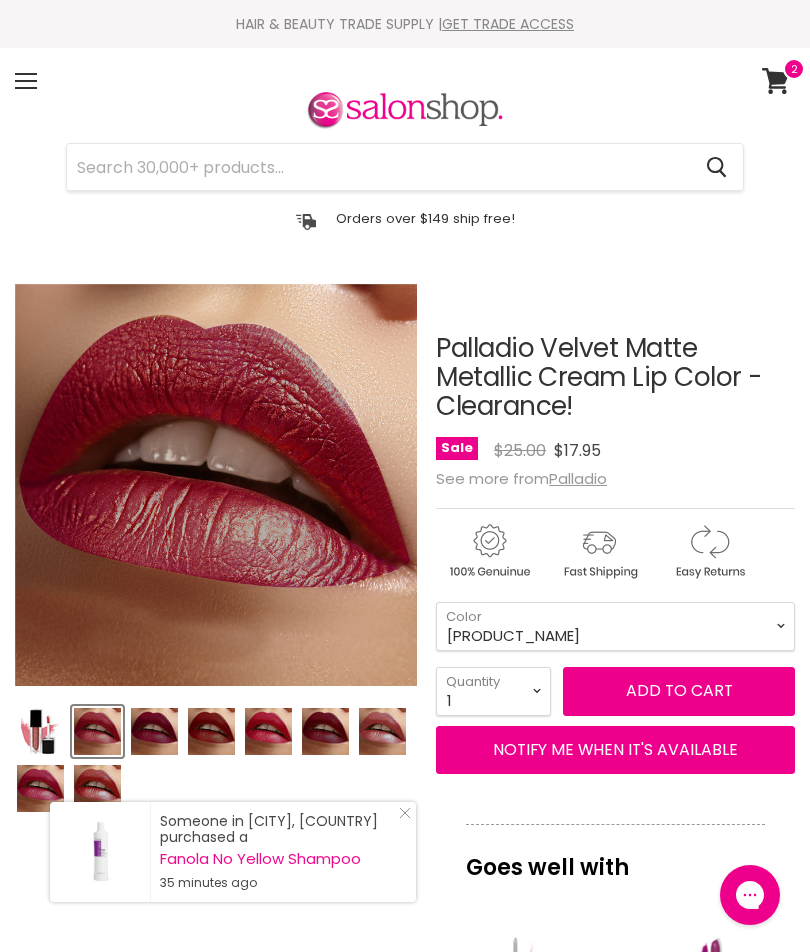 click at bounding box center (154, 731) 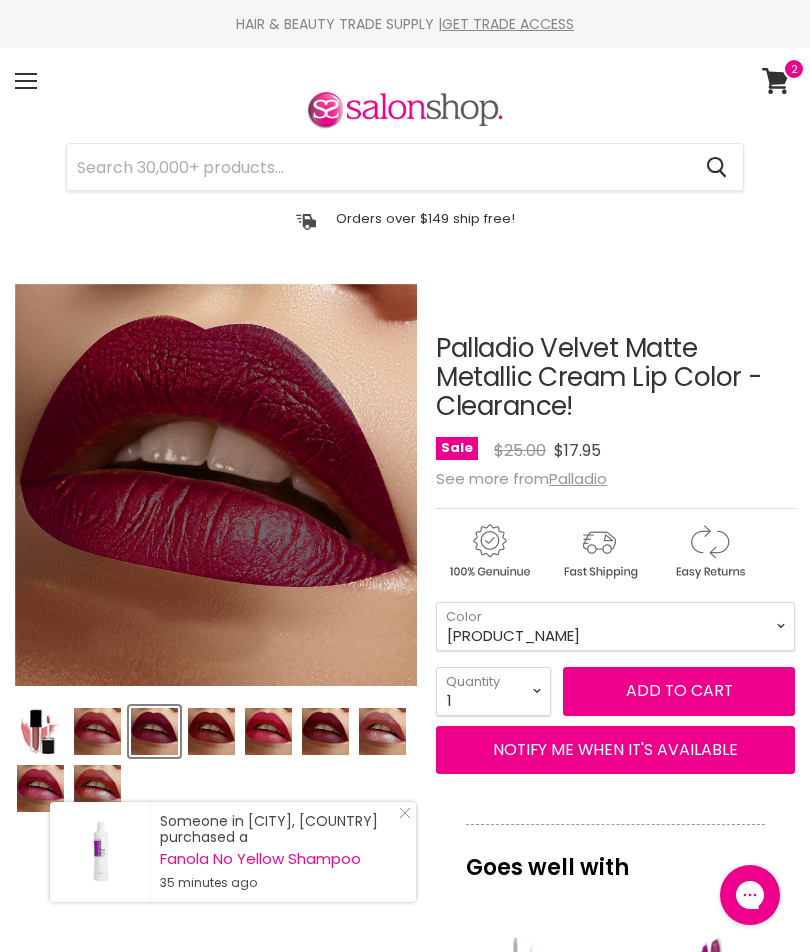 click at bounding box center [211, 731] 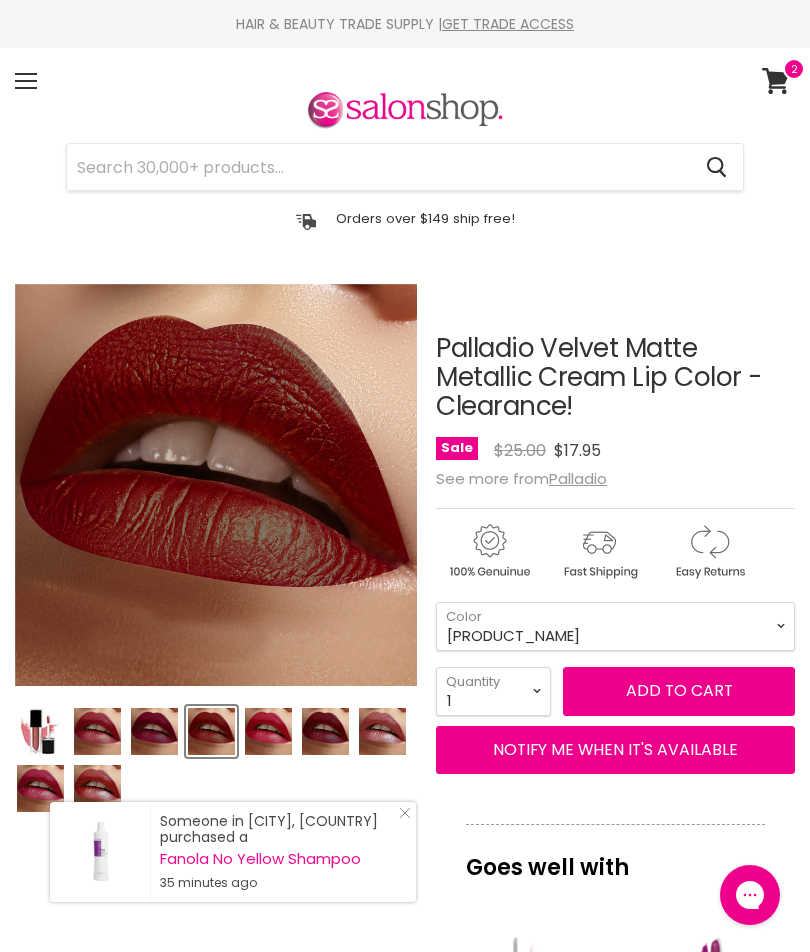 click at bounding box center [268, 731] 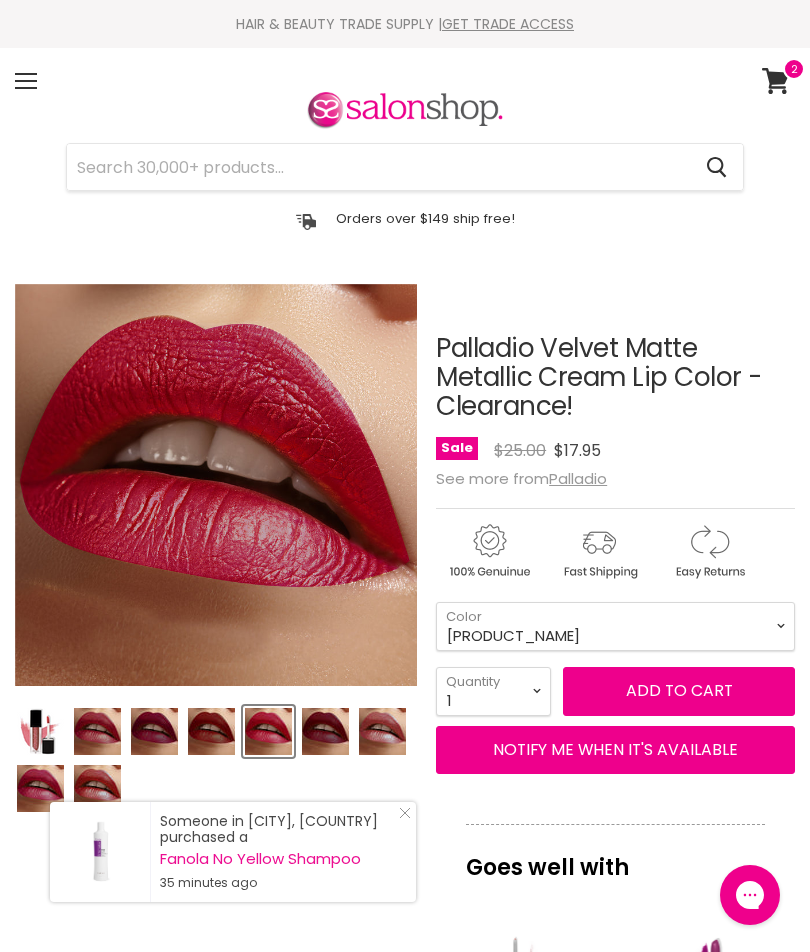 click at bounding box center [325, 731] 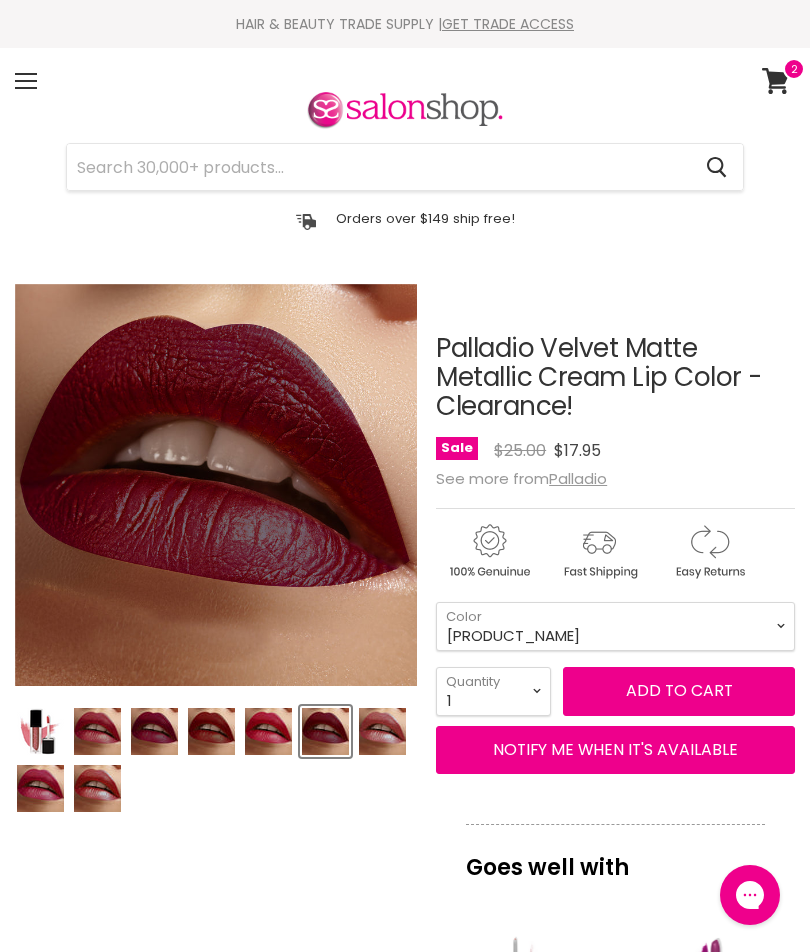 click at bounding box center (382, 731) 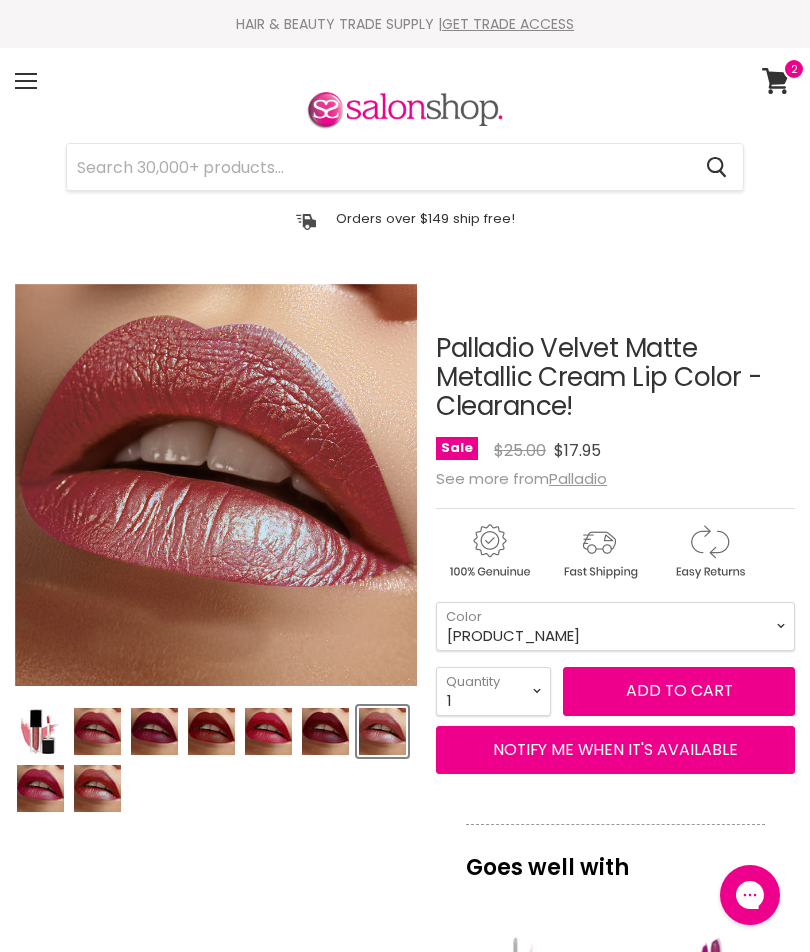 click at bounding box center (40, 788) 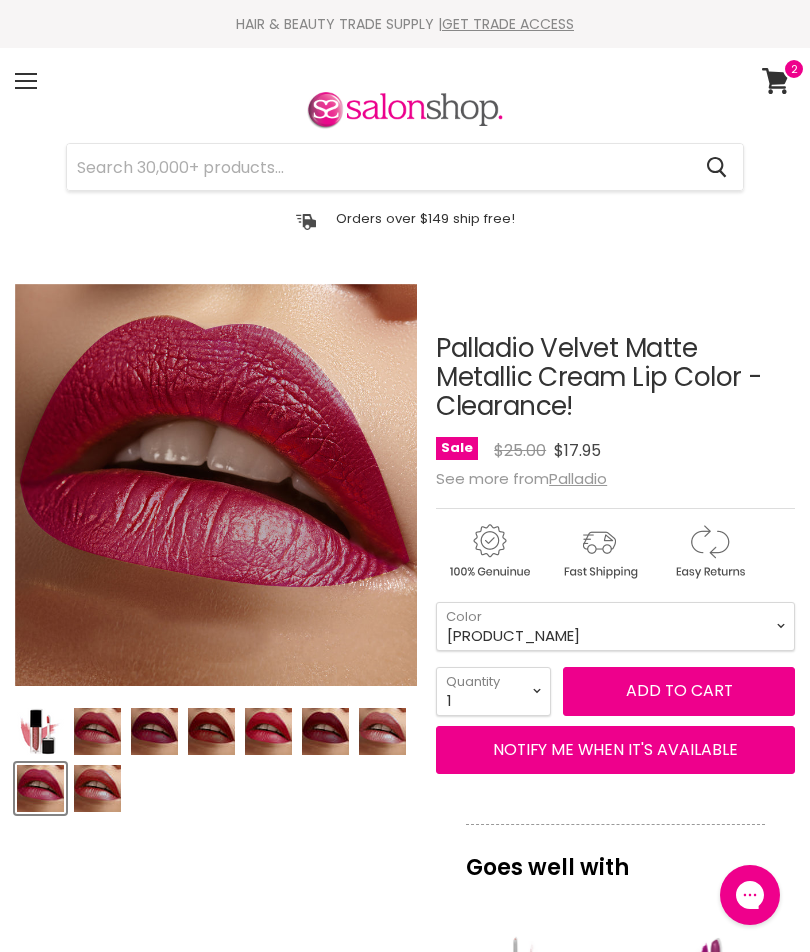 click at bounding box center [97, 788] 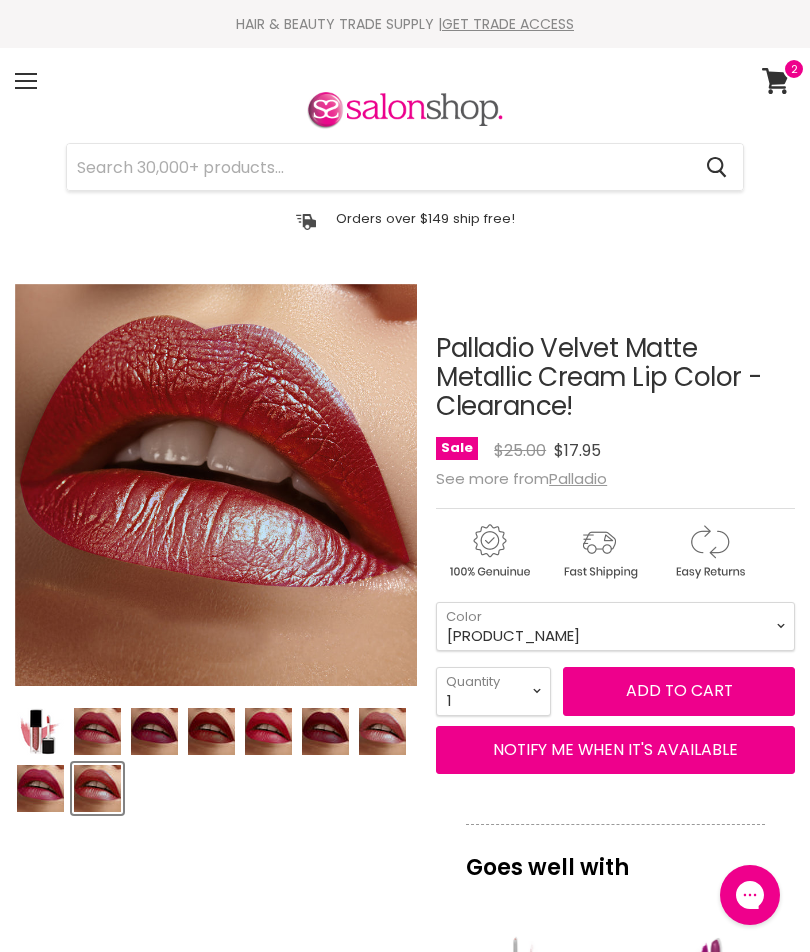 click at bounding box center (97, 788) 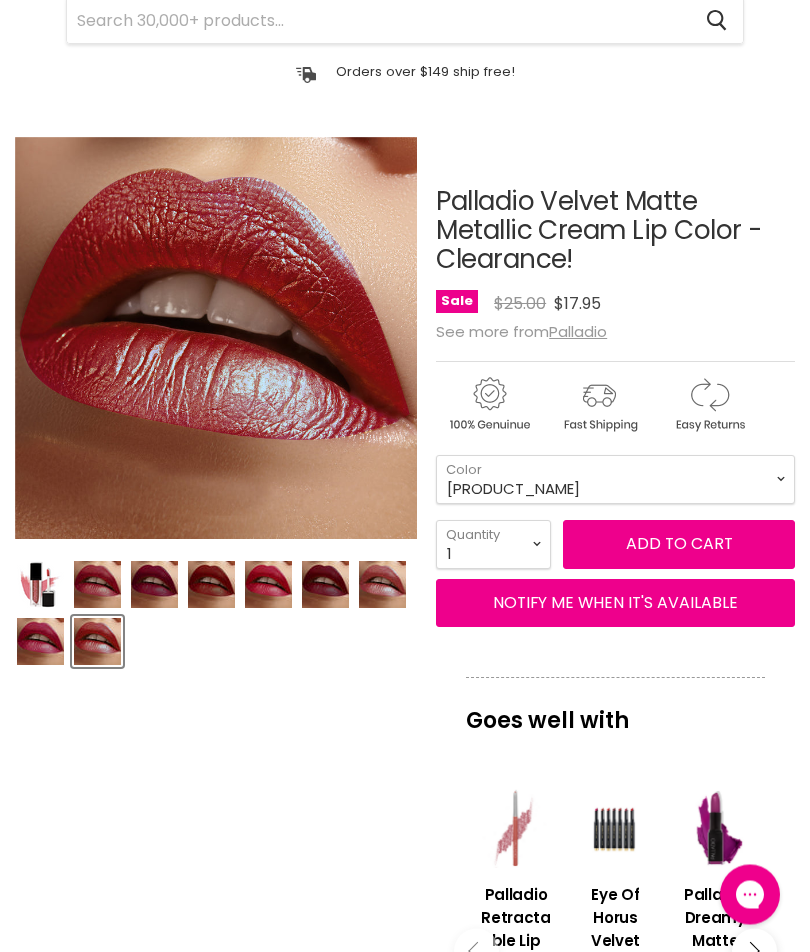 scroll, scrollTop: 138, scrollLeft: 0, axis: vertical 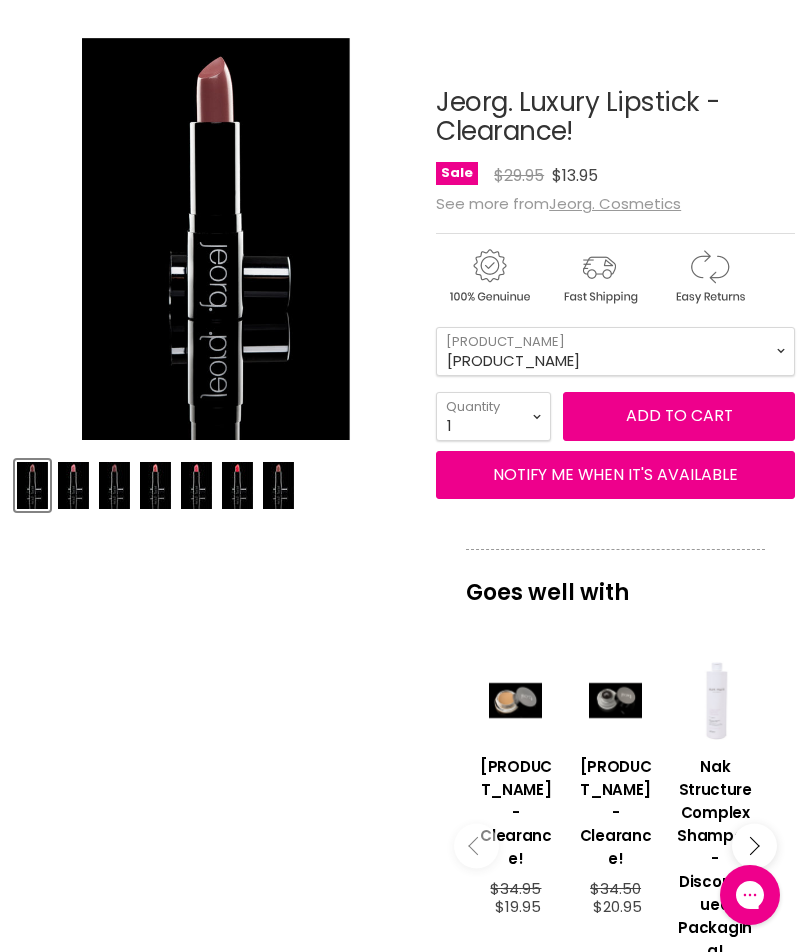 click at bounding box center (73, 485) 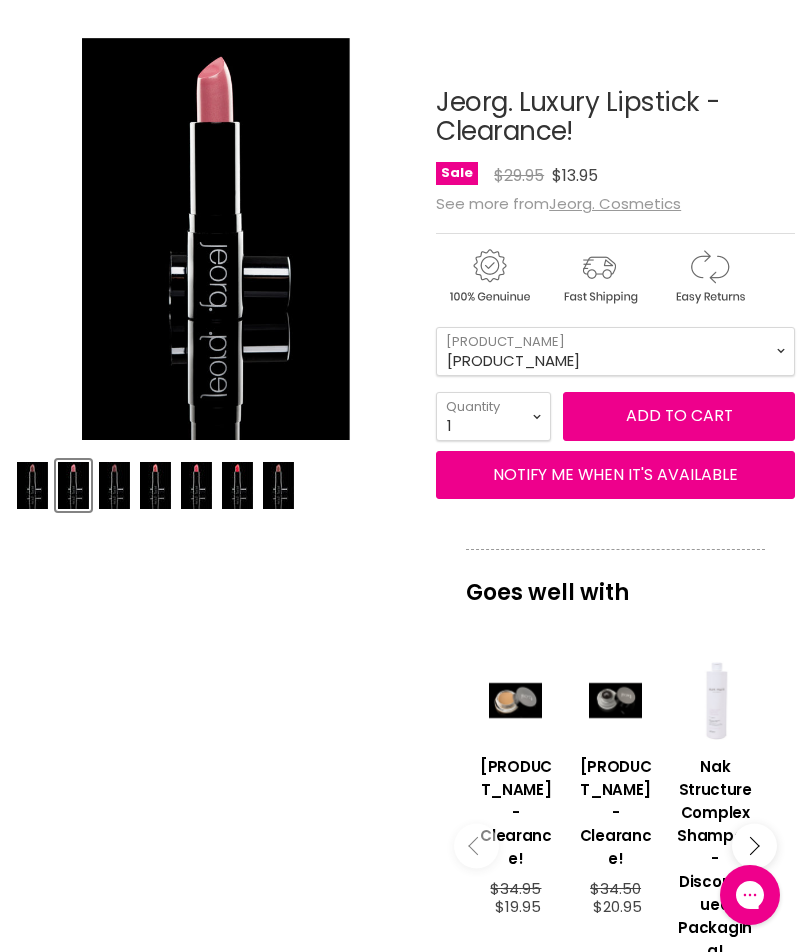 click at bounding box center [114, 485] 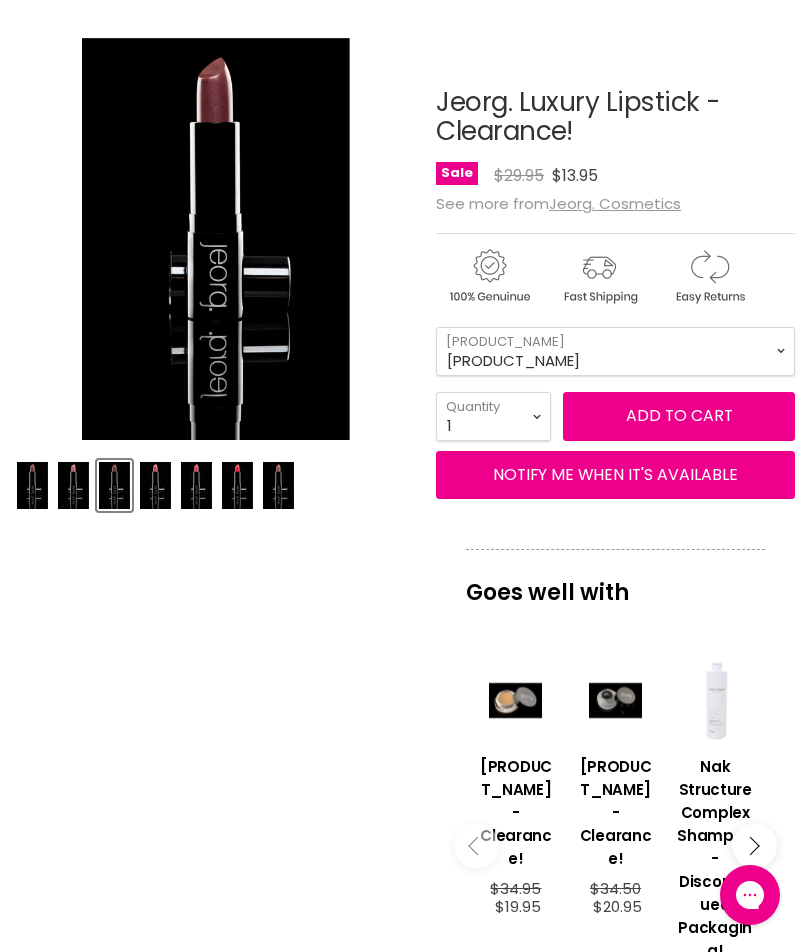click at bounding box center [155, 485] 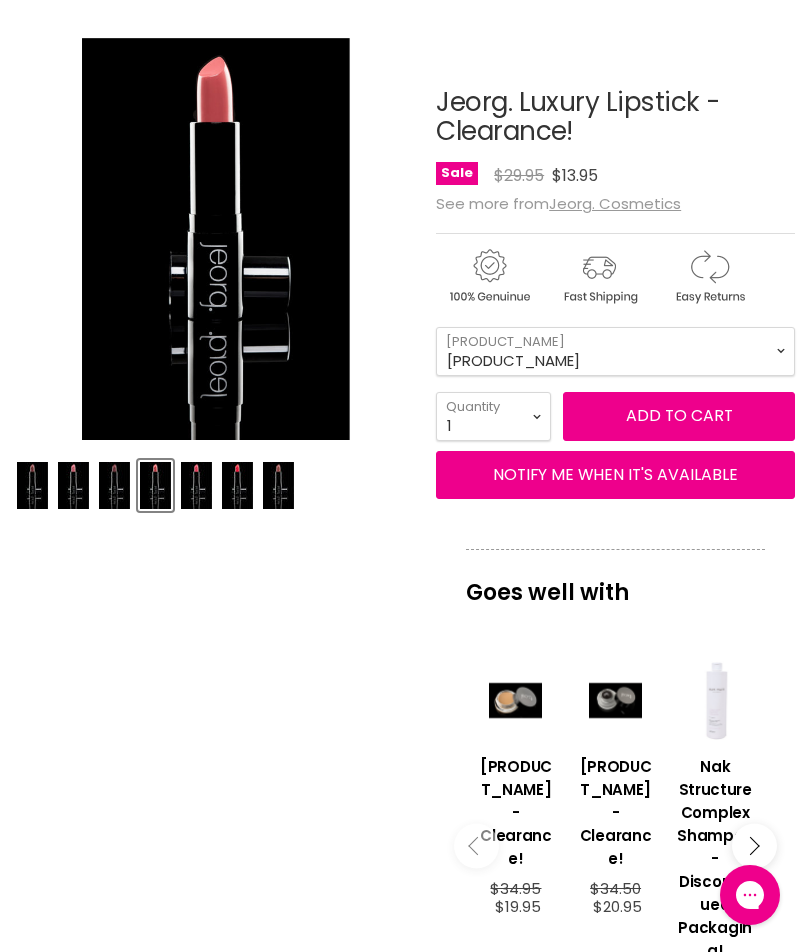 click at bounding box center [196, 485] 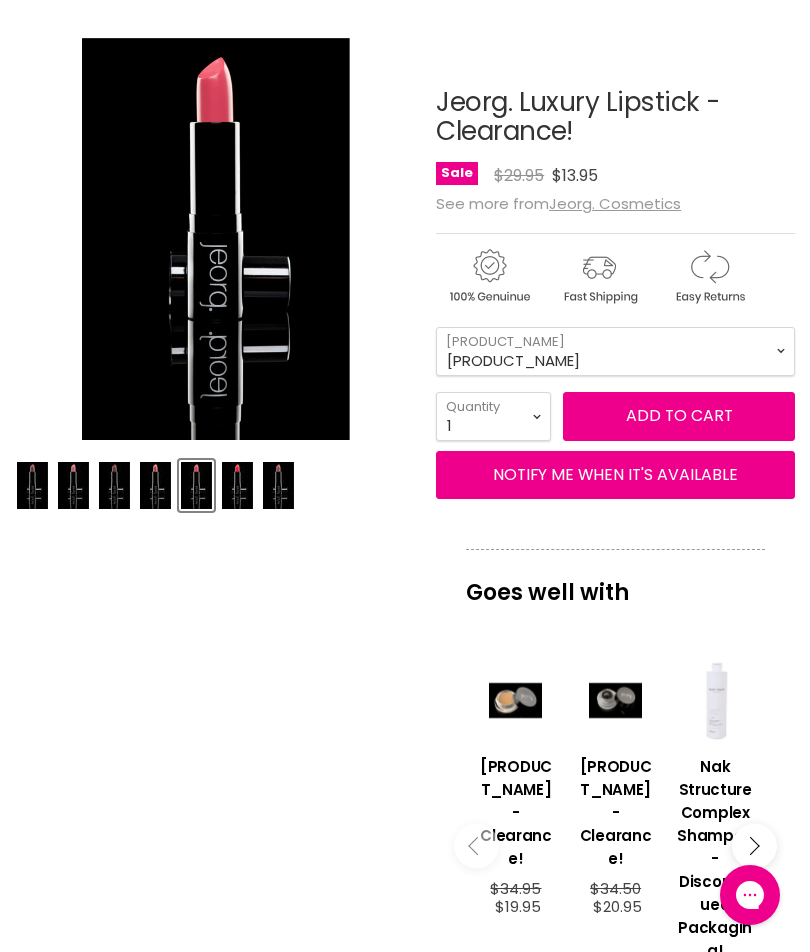click at bounding box center [237, 485] 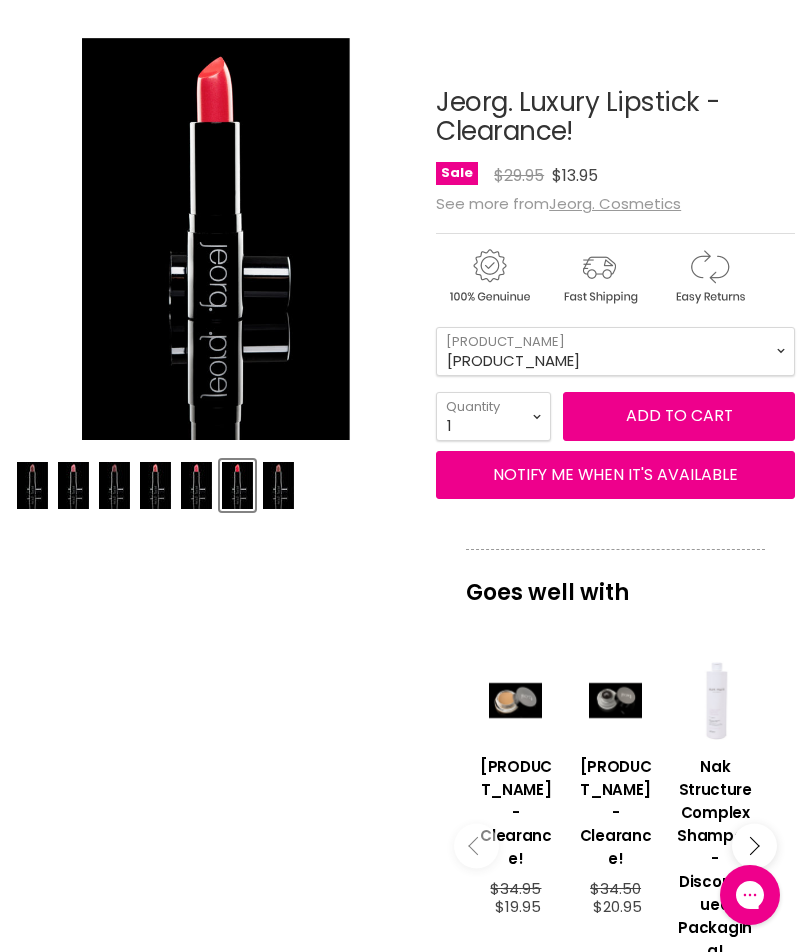 scroll, scrollTop: 0, scrollLeft: 0, axis: both 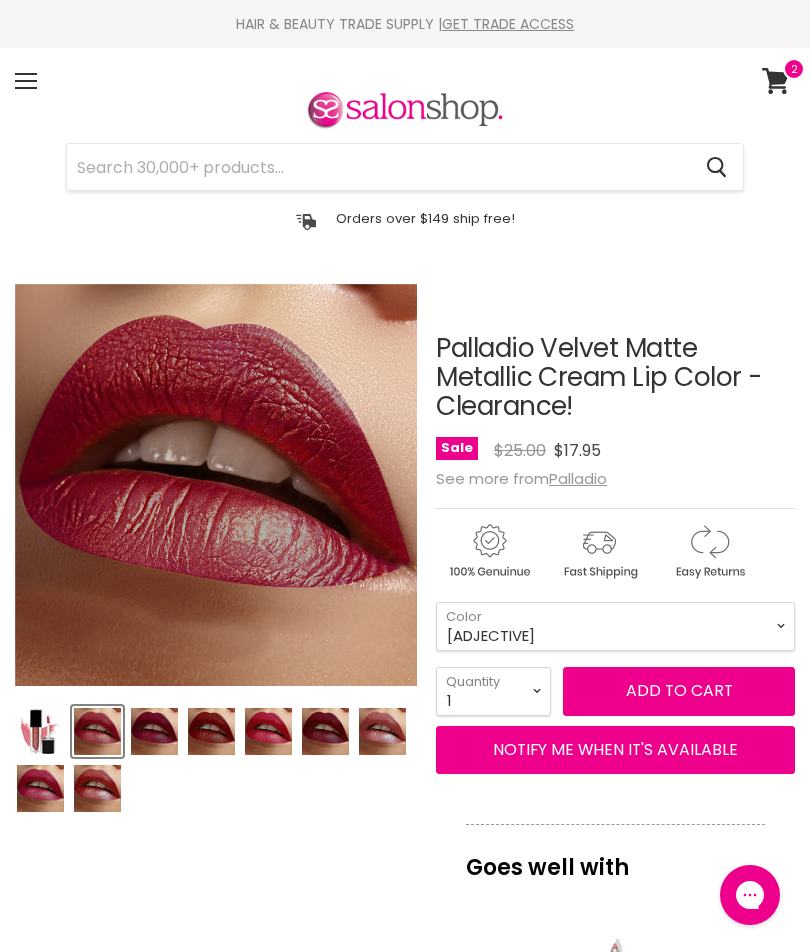 click at bounding box center (382, 731) 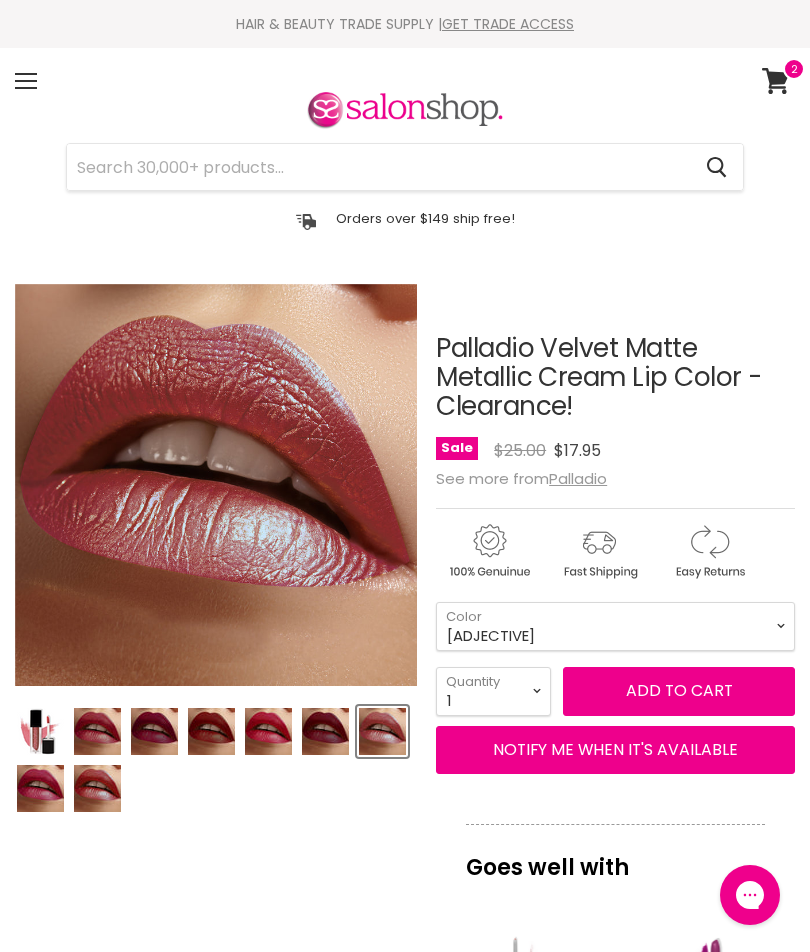 click at bounding box center [382, 731] 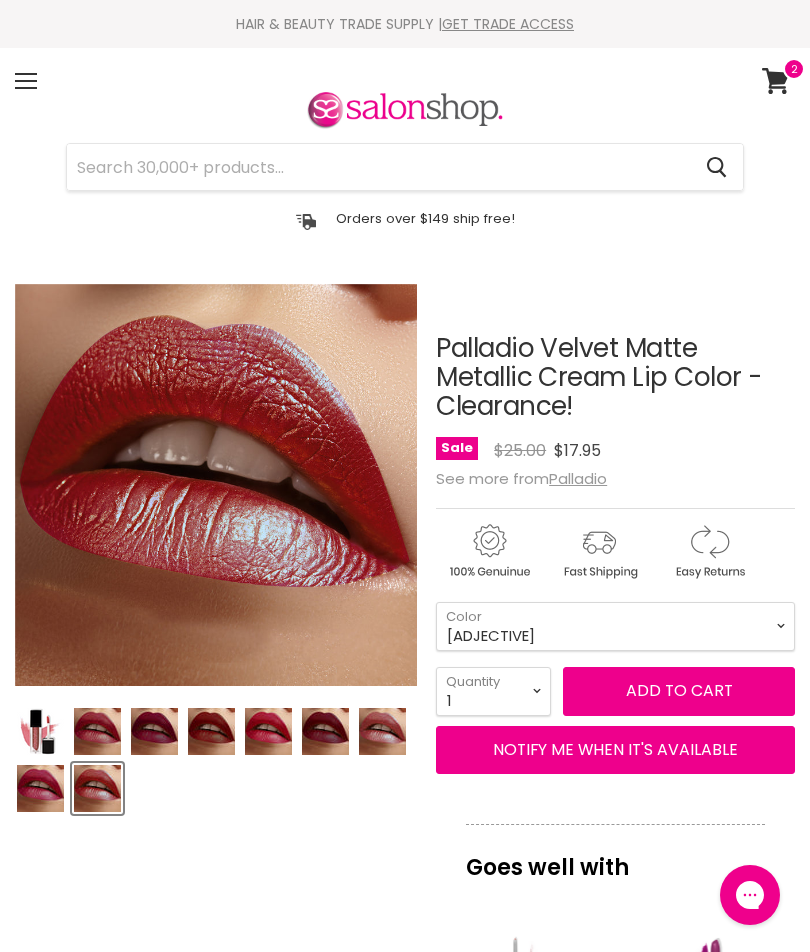 click at bounding box center [382, 731] 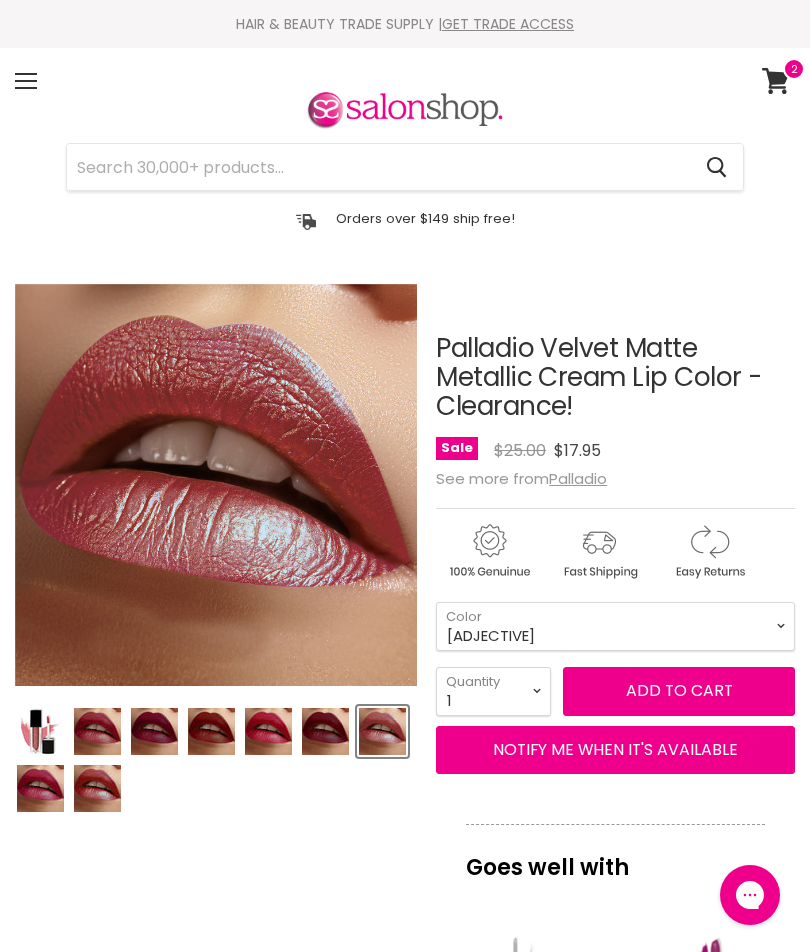click at bounding box center (97, 788) 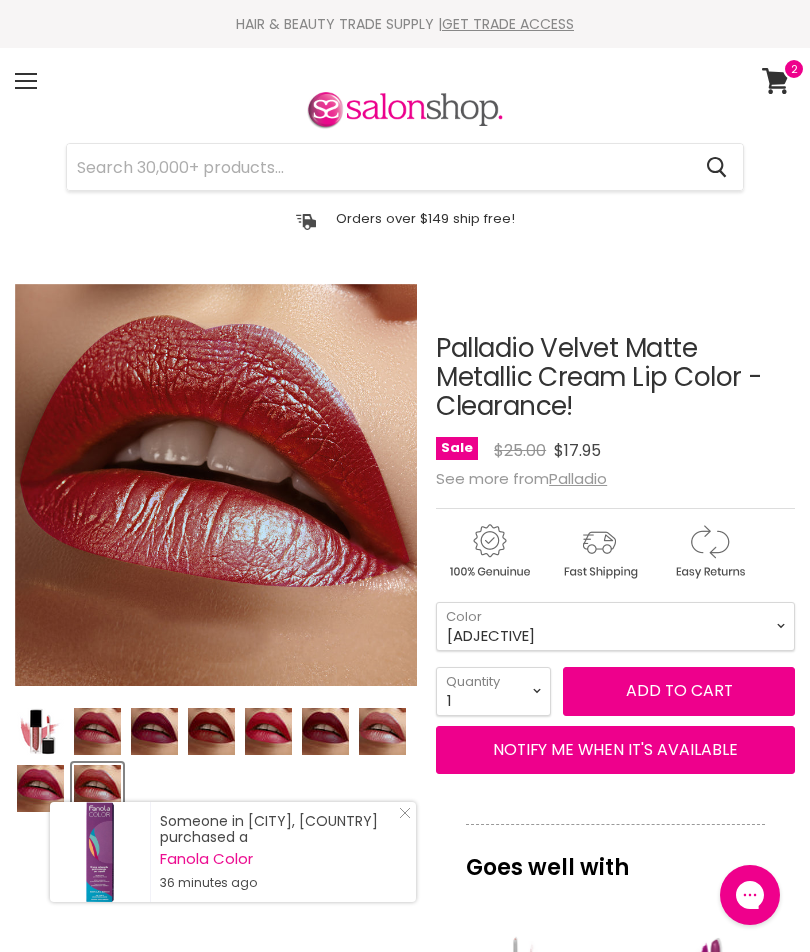 click at bounding box center (97, 731) 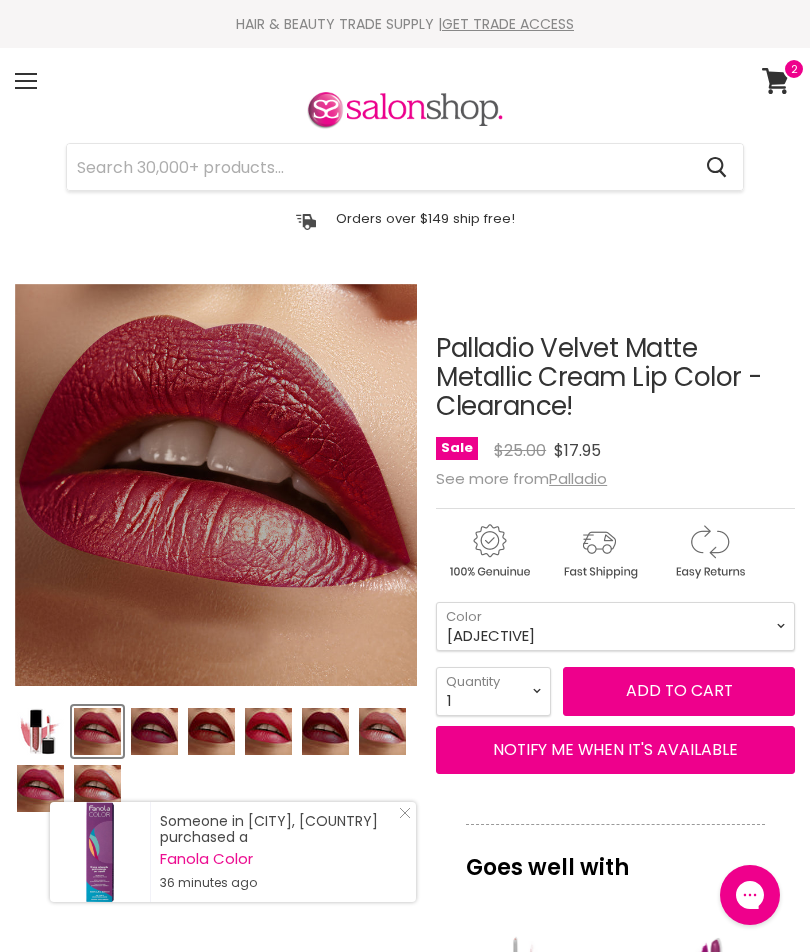 click at bounding box center (40, 788) 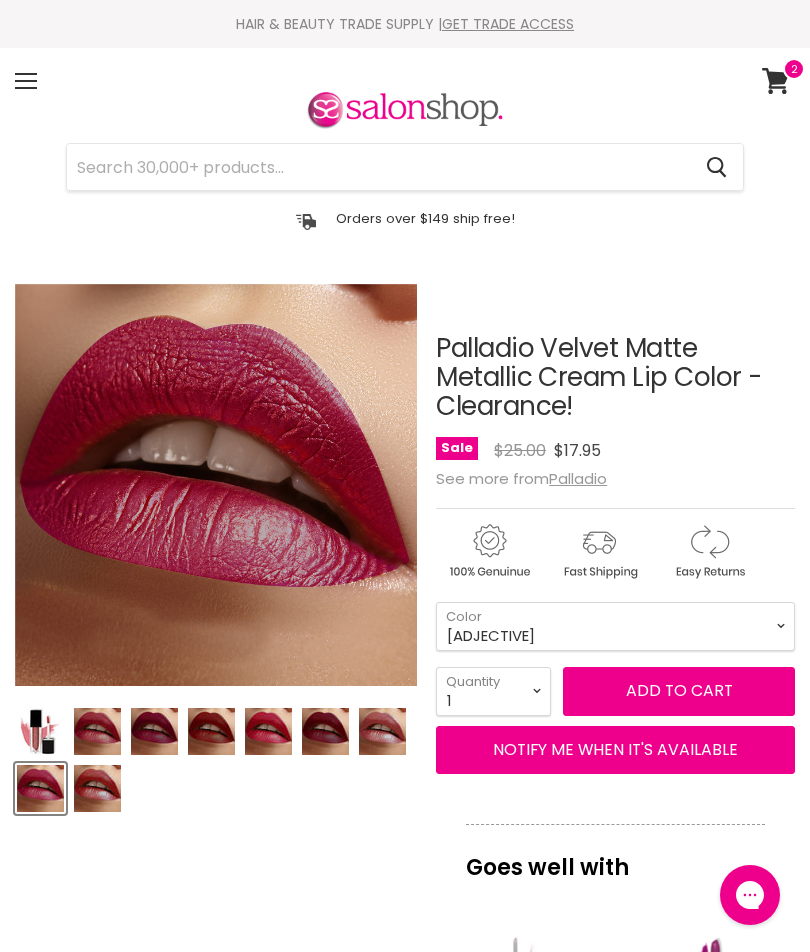 click at bounding box center (97, 788) 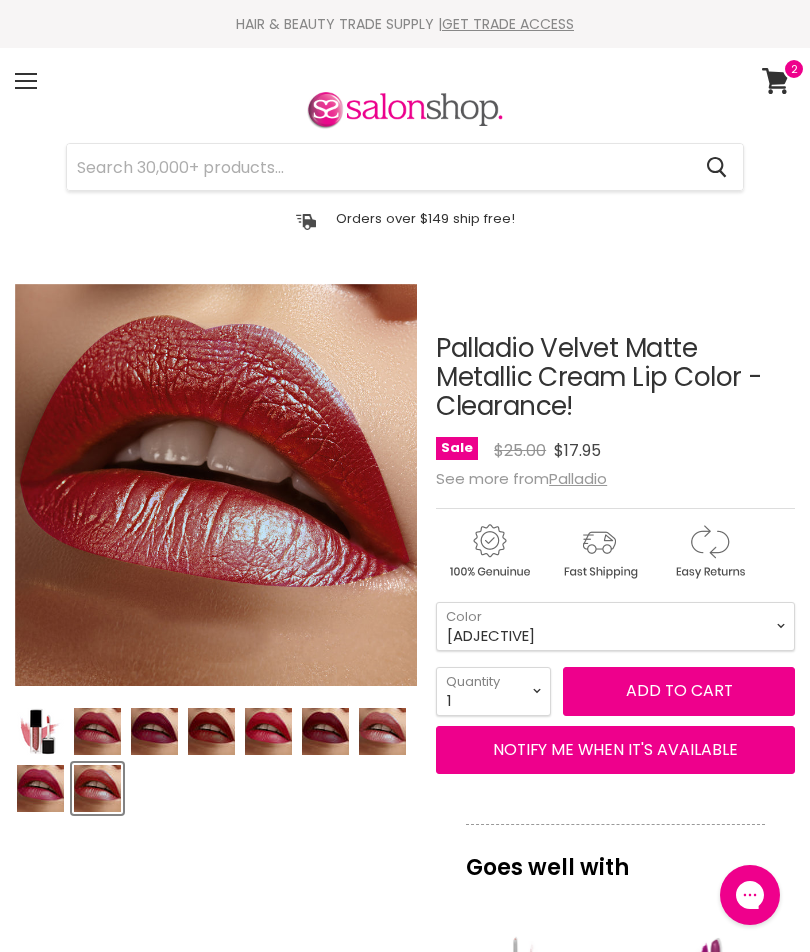 click on "Menu" at bounding box center (26, 81) 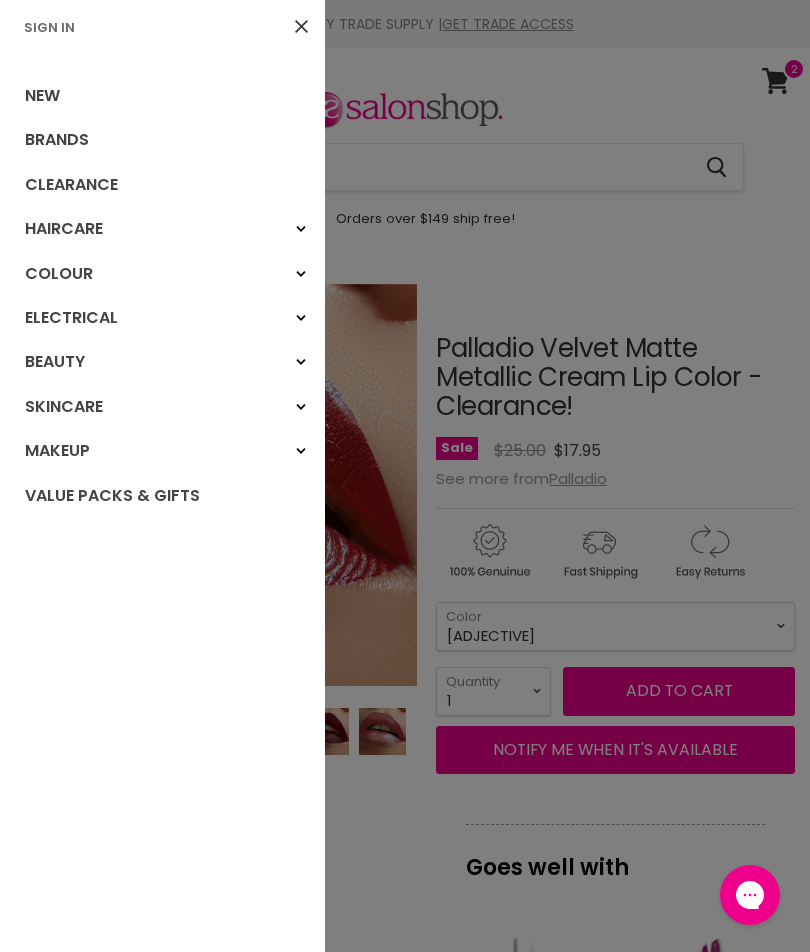 click on "Makeup" at bounding box center [162, 451] 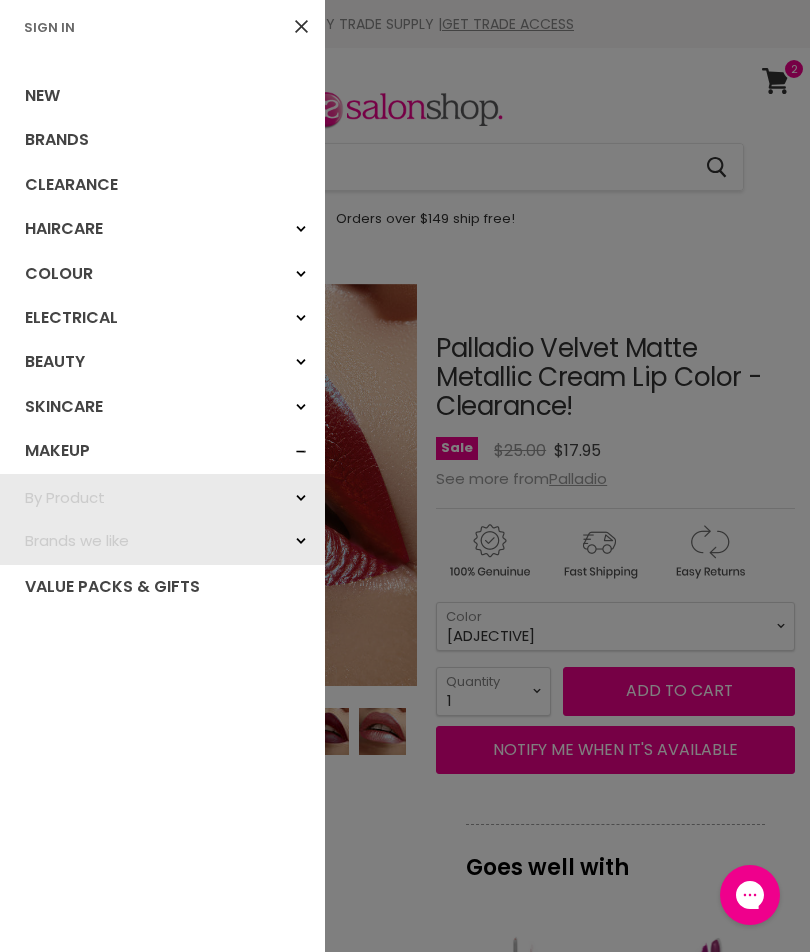click on "By Product" at bounding box center (301, 498) 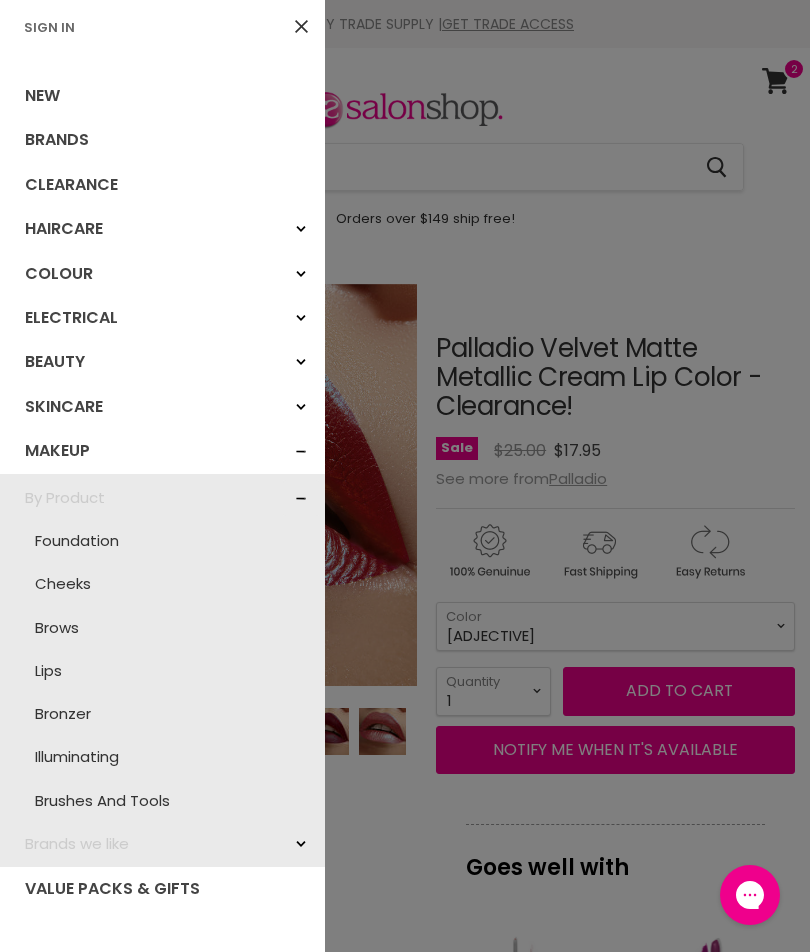 click on "Lips" at bounding box center (162, 670) 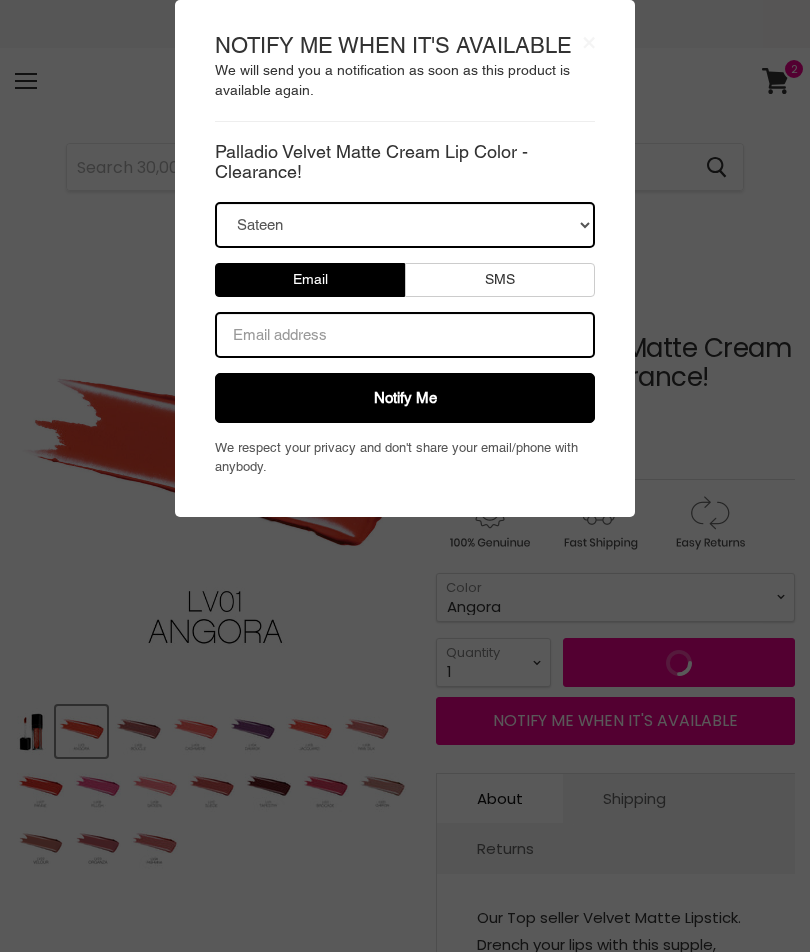 scroll, scrollTop: 0, scrollLeft: 0, axis: both 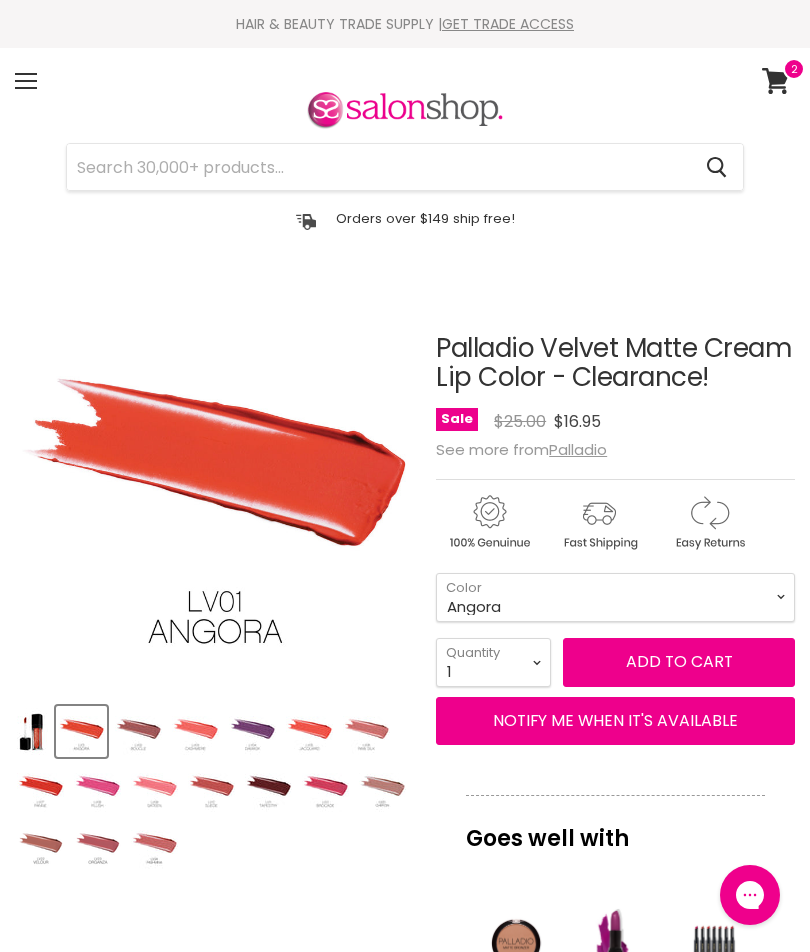 click on "Angora
Boucle
Cashmere
Damask
Jacquard
Raw Silk
Panne
Plush
Sateen
Suede
Tapestry
Brocade
Chiffon
Velour" at bounding box center [615, 597] 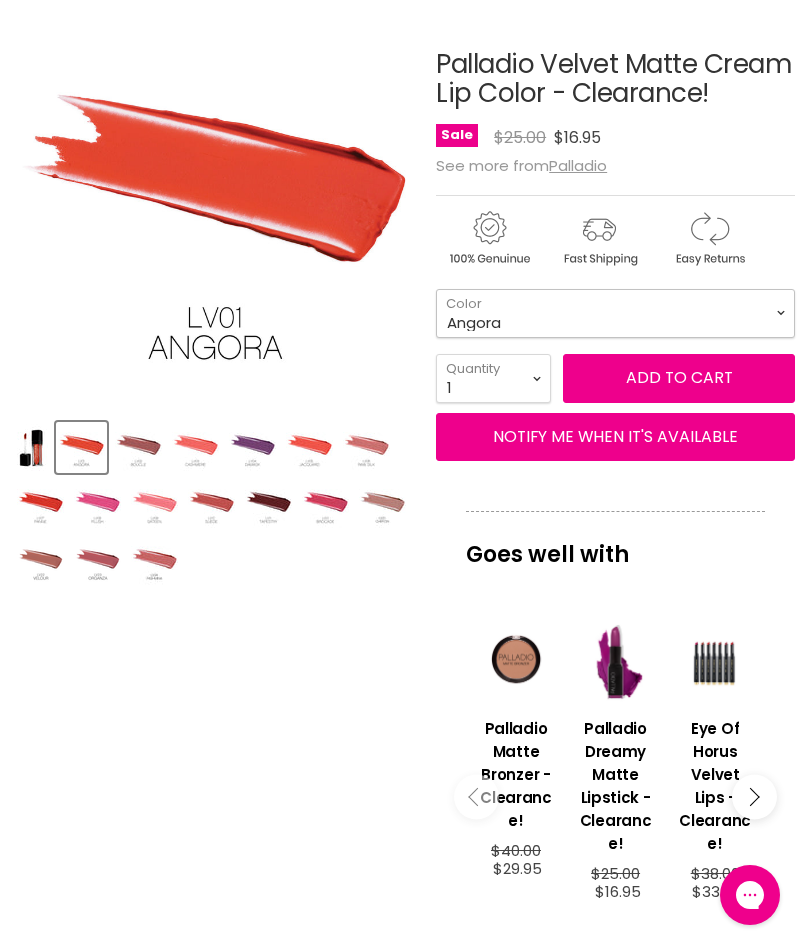 click on "Angora
Boucle
Cashmere
Damask
Jacquard
Raw Silk
Panne
Plush
Sateen
Suede
Tapestry
Brocade
Chiffon
Velour" at bounding box center (615, 313) 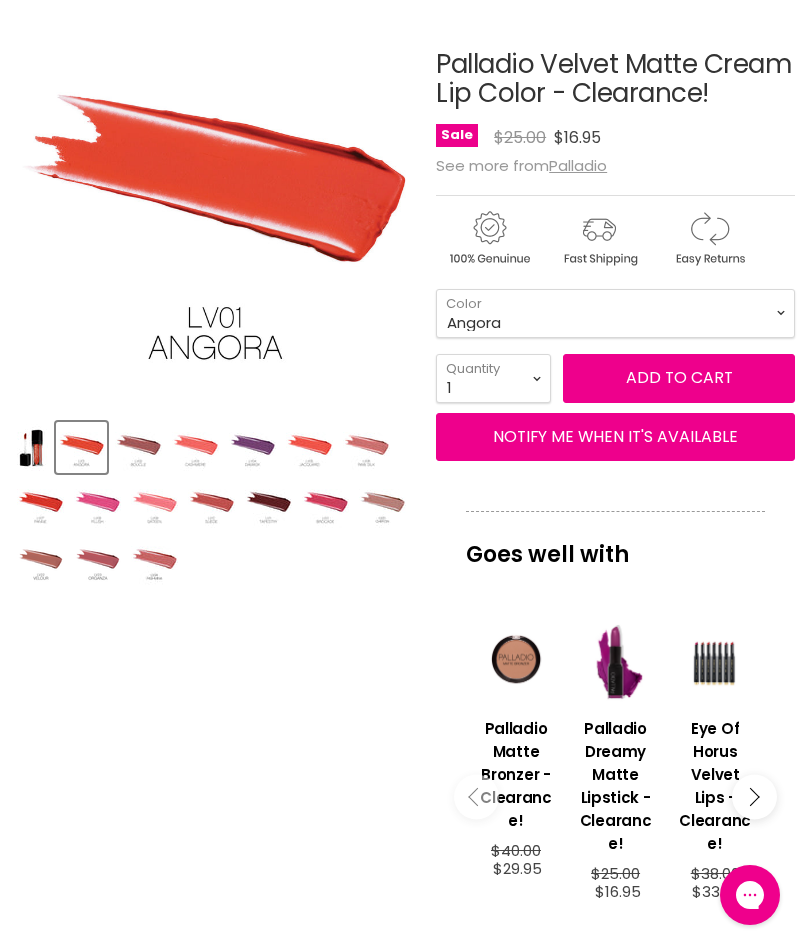click on "Add to cart" at bounding box center (679, 377) 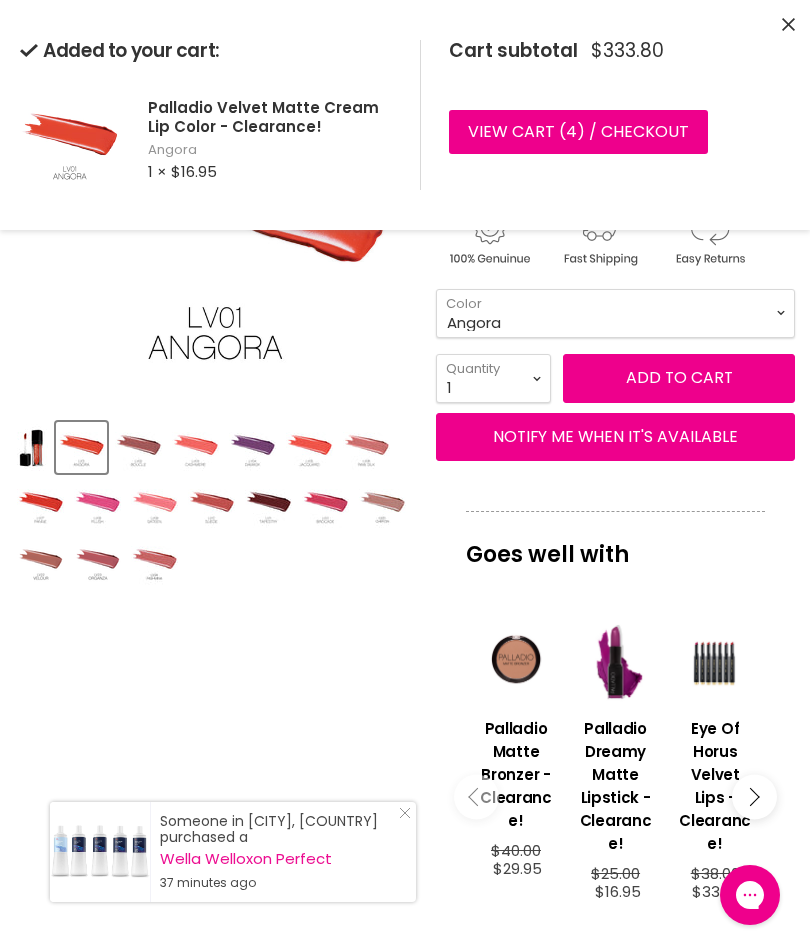 click on "View cart ( 4 )  /  Checkout" at bounding box center [578, 132] 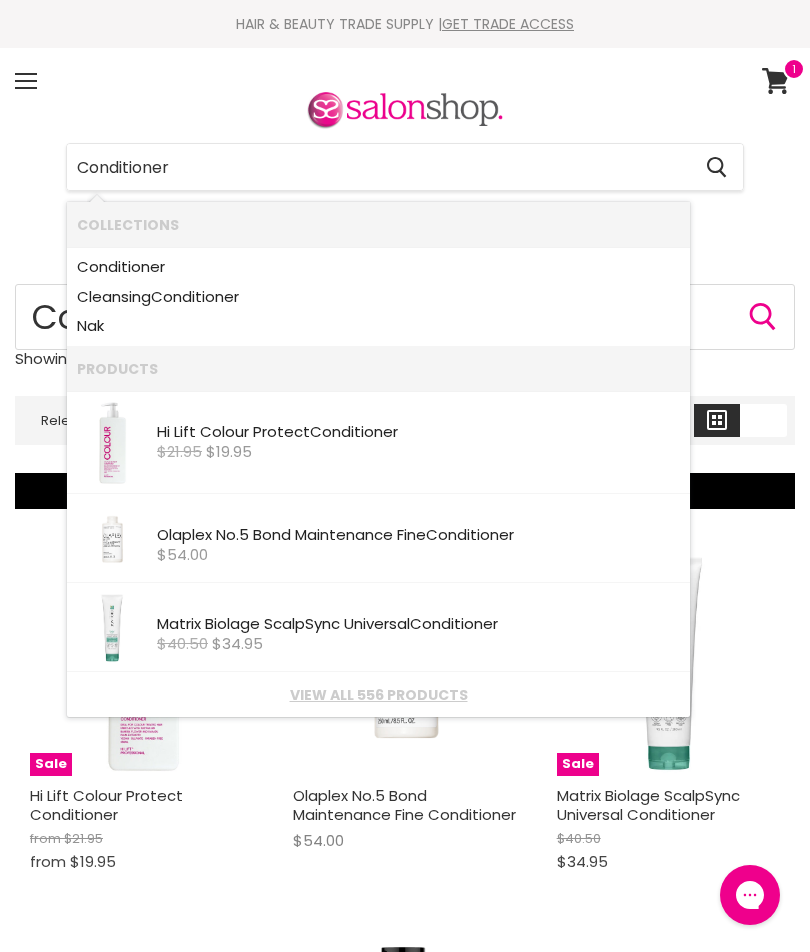 scroll, scrollTop: 0, scrollLeft: 0, axis: both 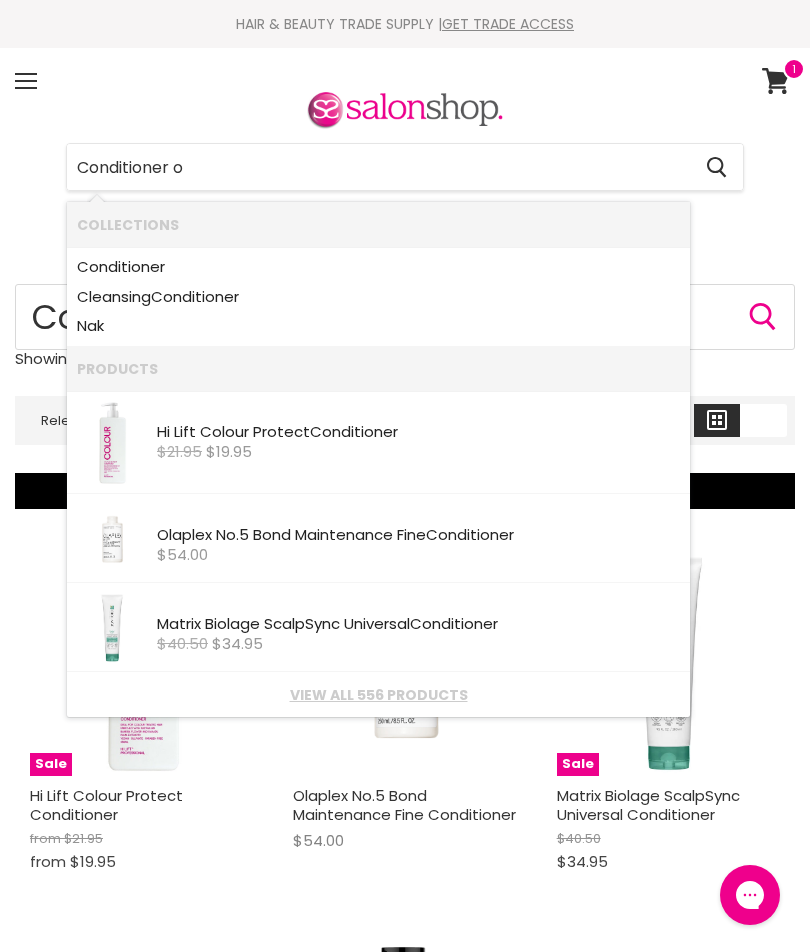 type on "Conditioner oi" 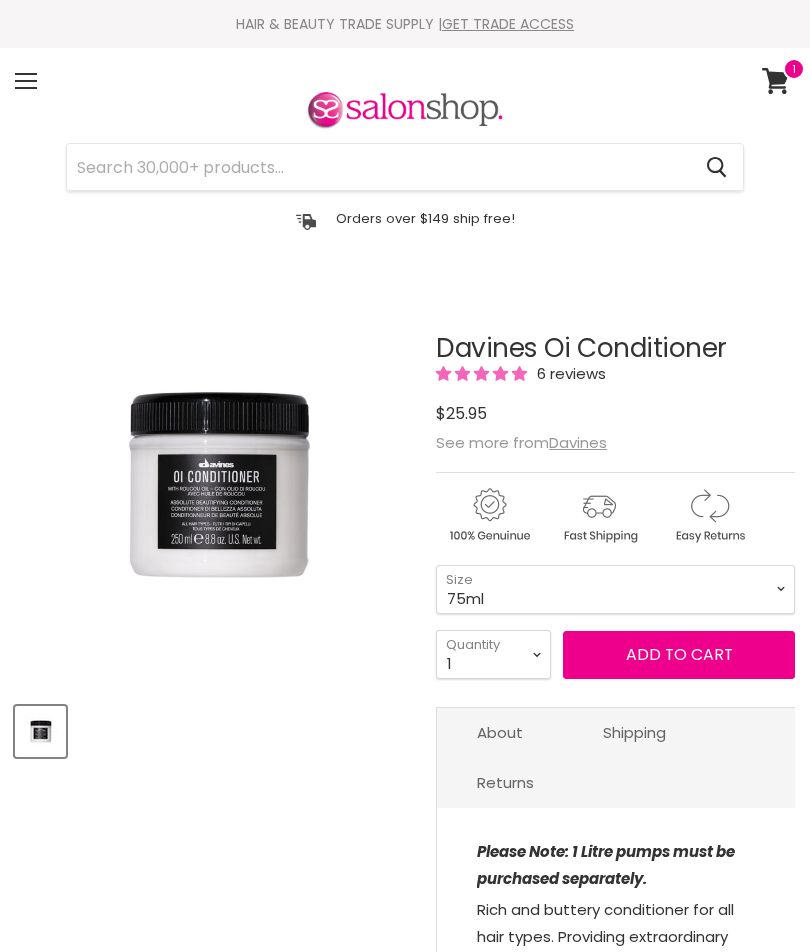 scroll, scrollTop: 0, scrollLeft: 0, axis: both 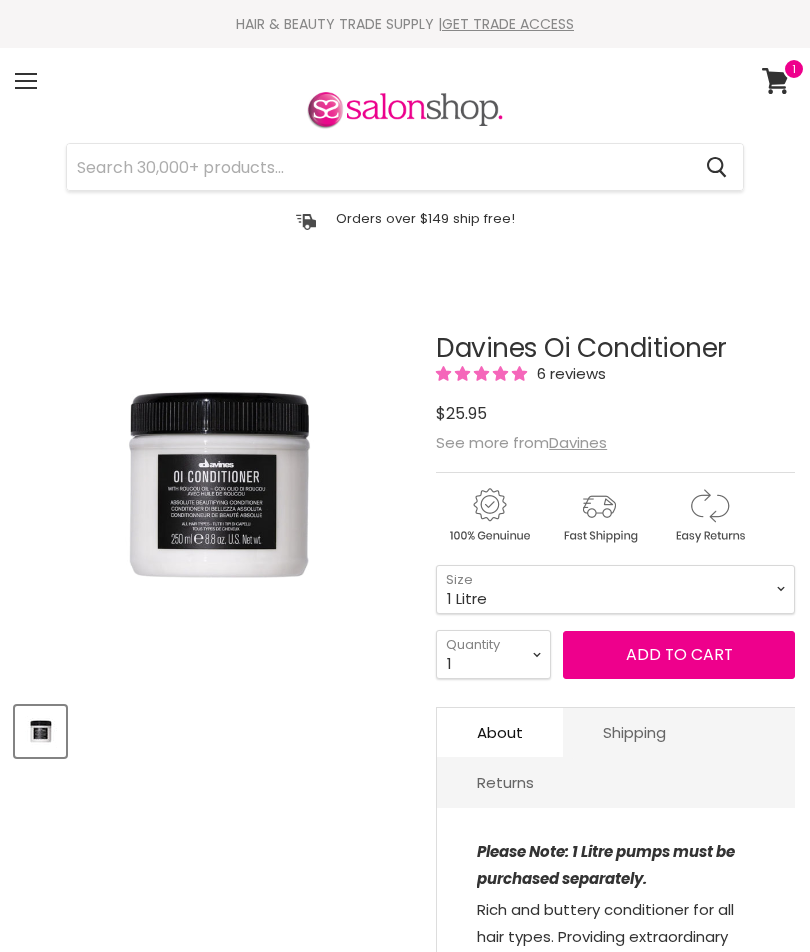 select on "1 Litre" 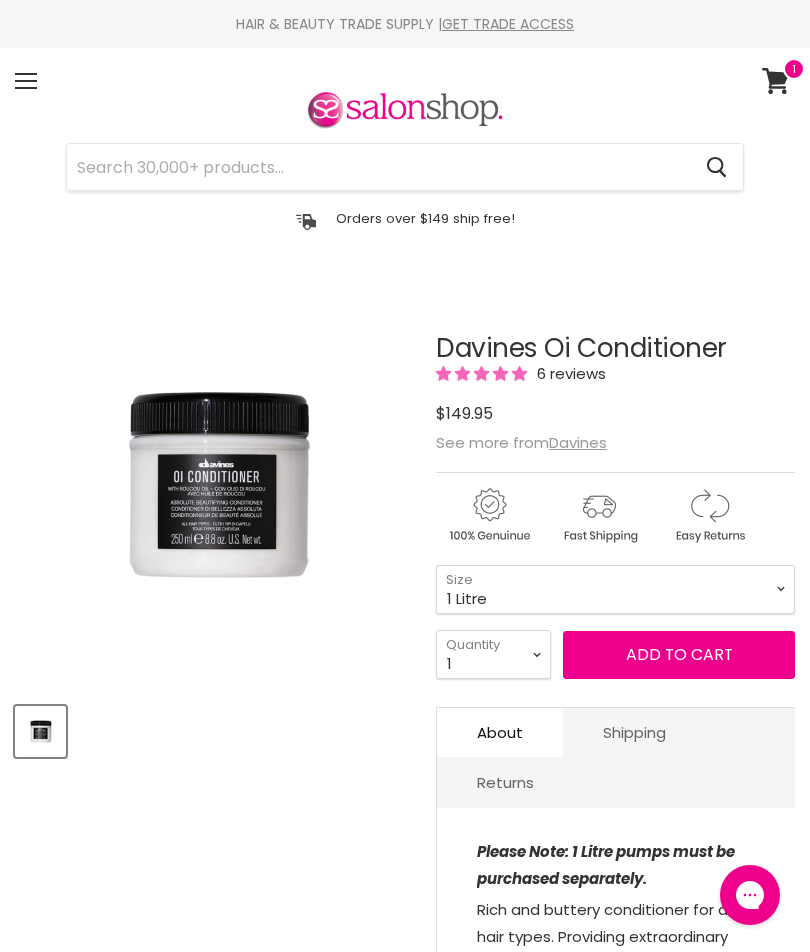 scroll, scrollTop: 0, scrollLeft: 0, axis: both 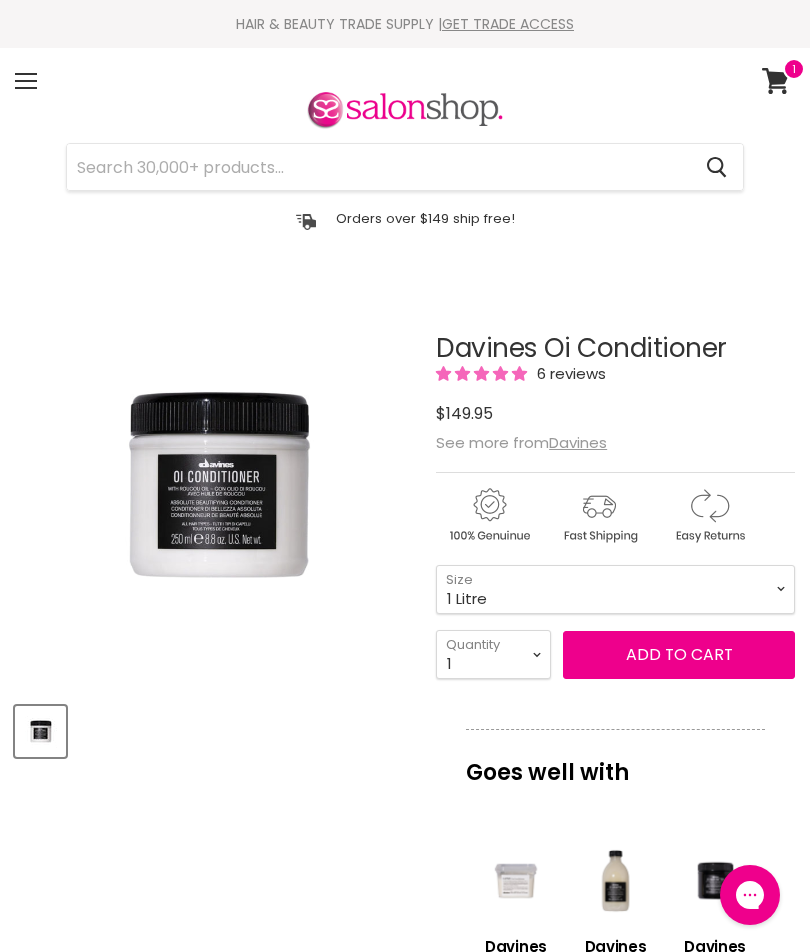 click on "Add to cart" at bounding box center (679, 655) 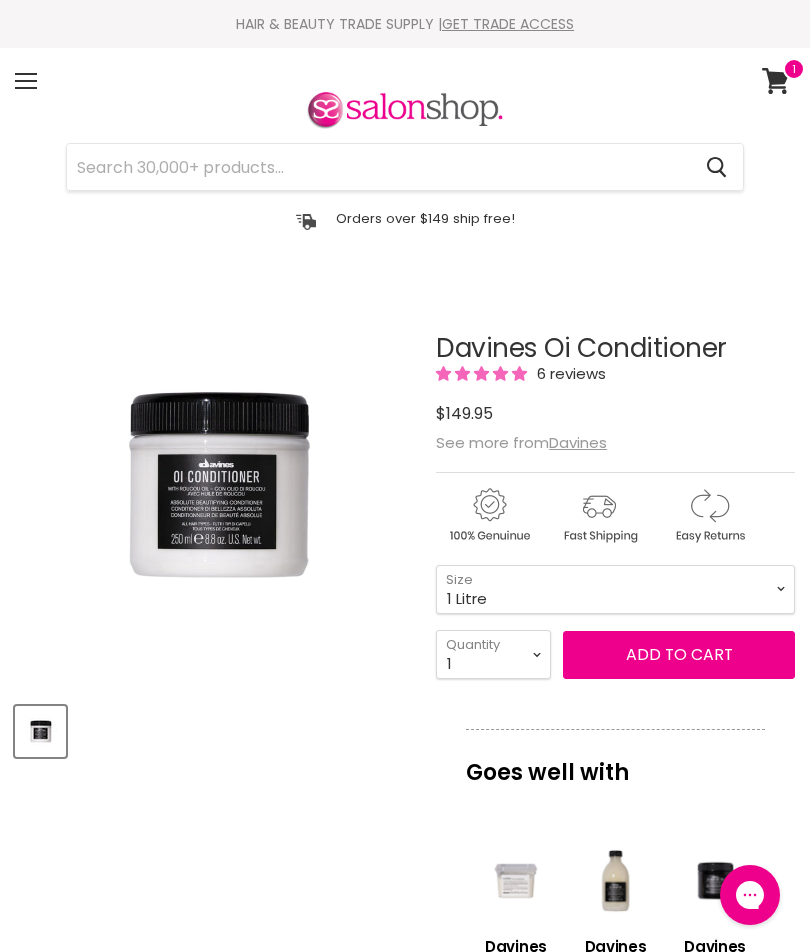 click at bounding box center (378, 167) 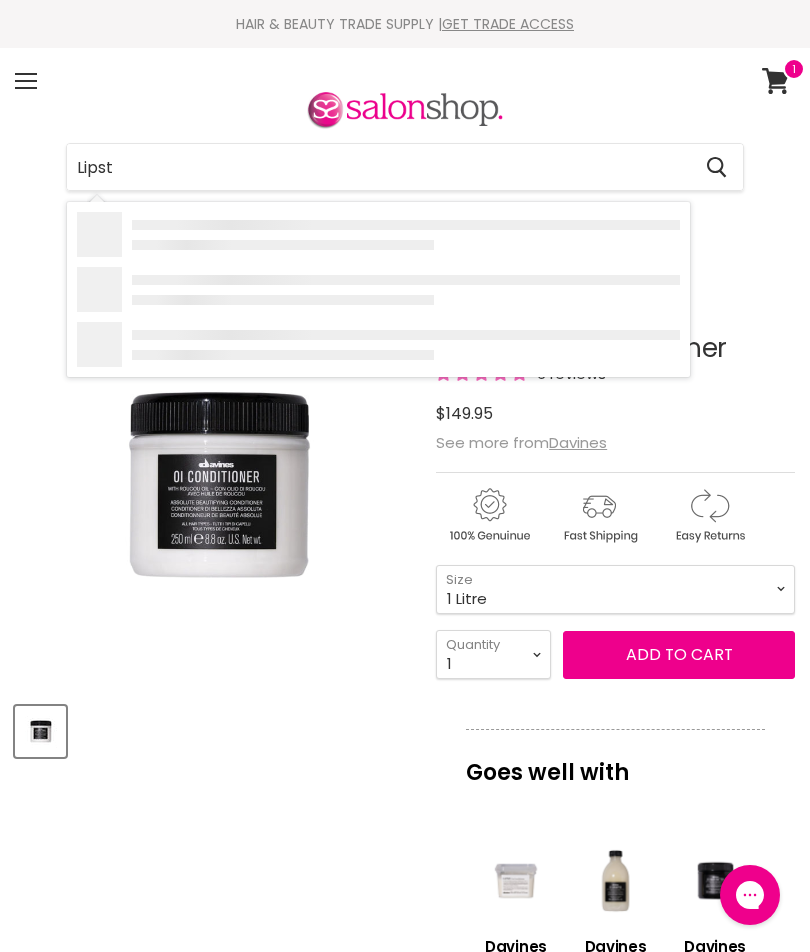 type on "Lipsti" 